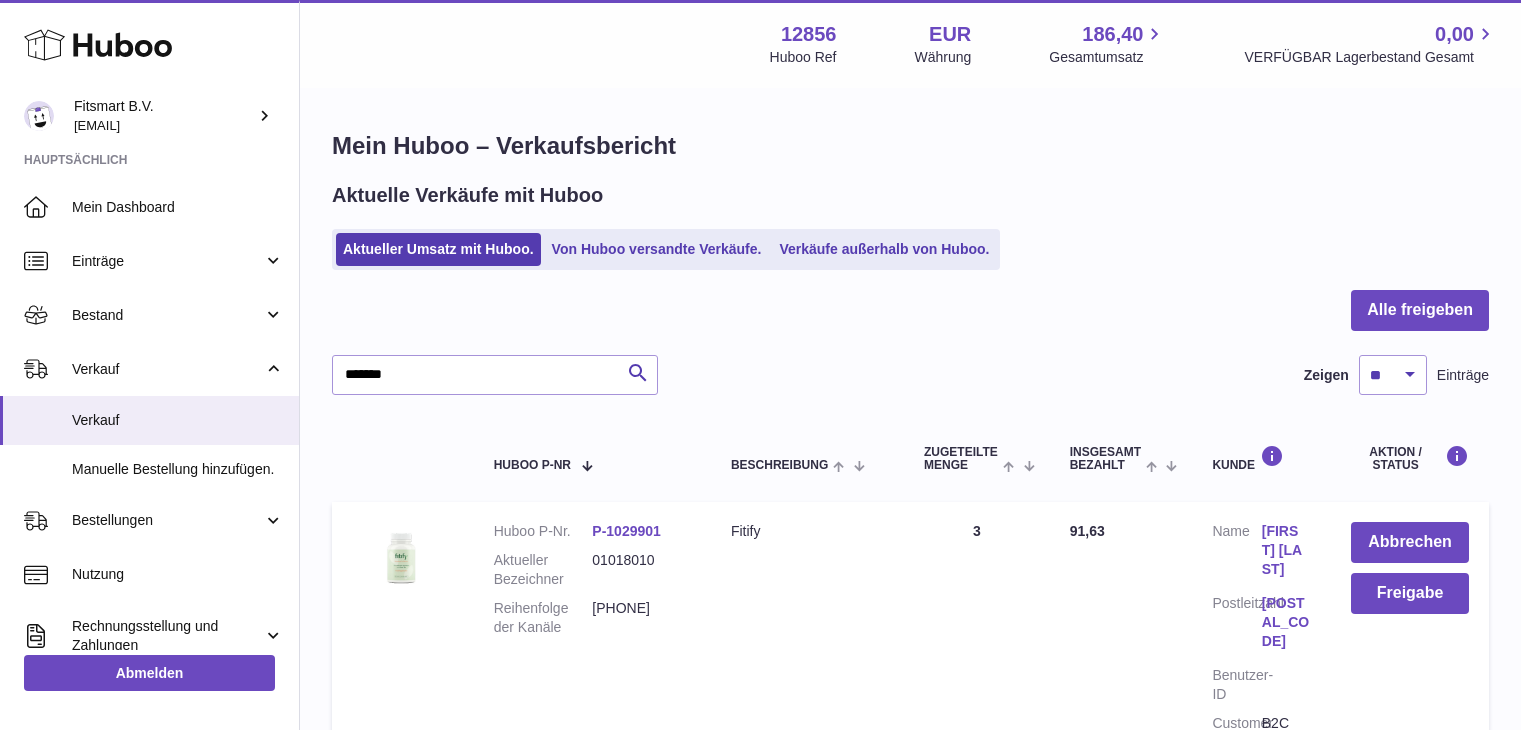scroll, scrollTop: 66, scrollLeft: 0, axis: vertical 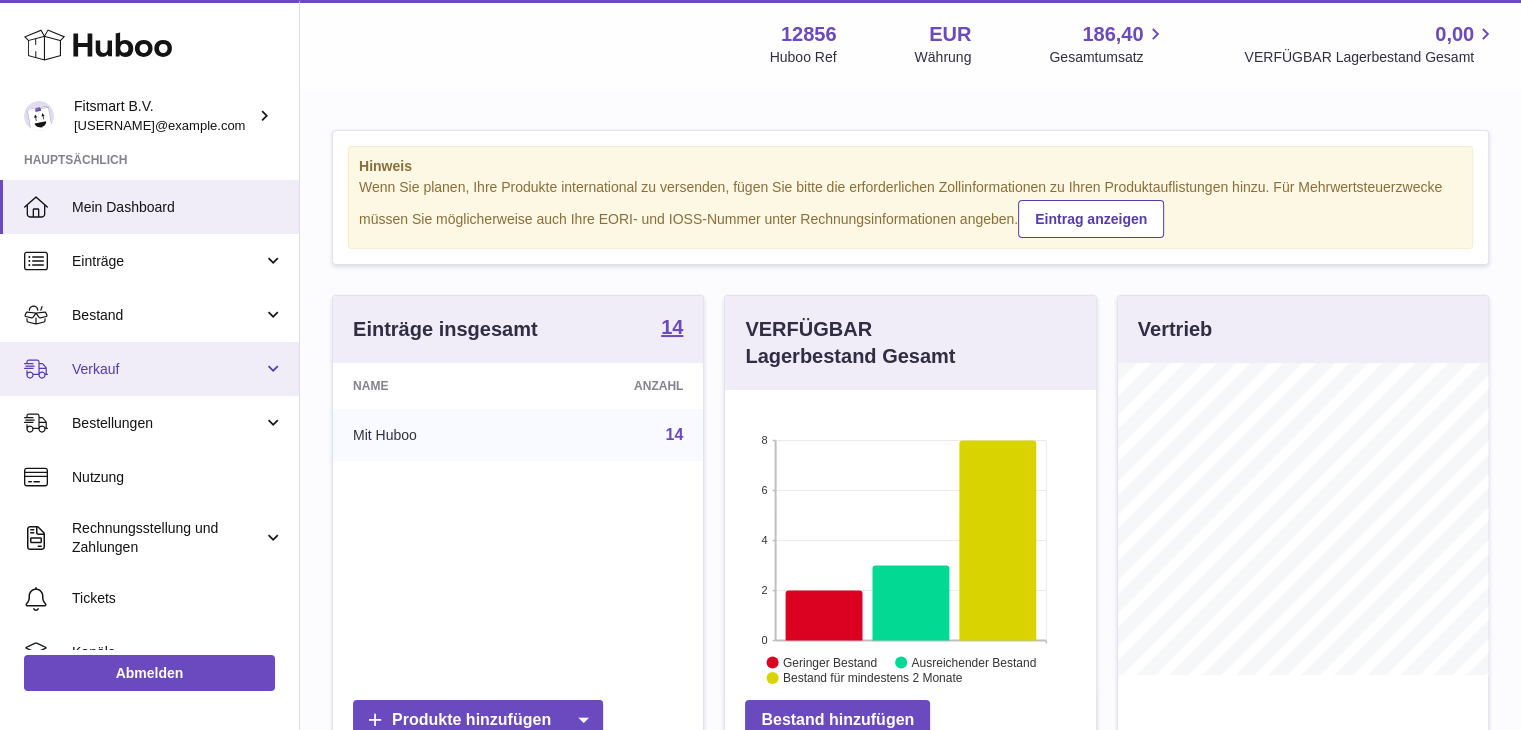 click on "Verkauf" at bounding box center (167, 369) 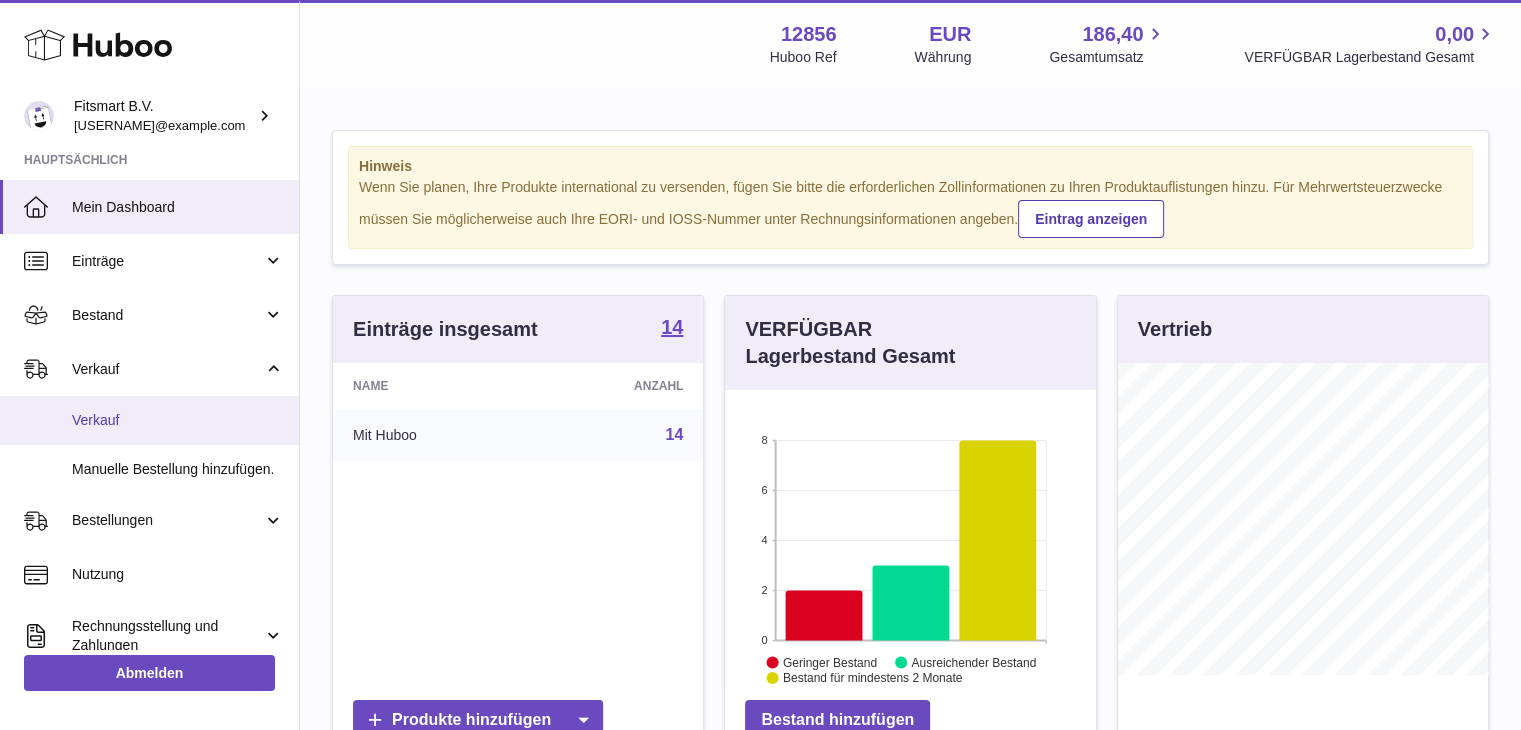 click on "Verkauf" at bounding box center [178, 420] 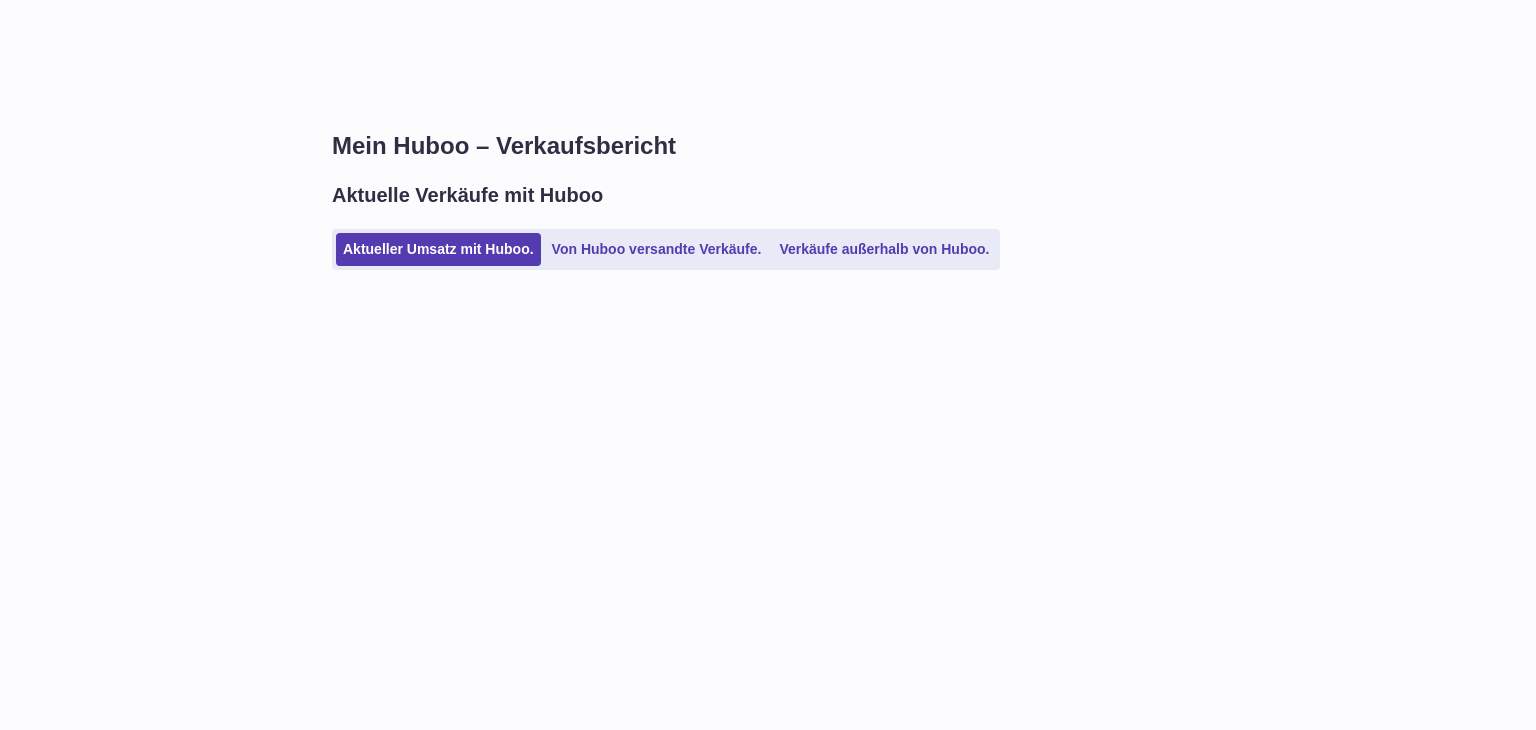 scroll, scrollTop: 0, scrollLeft: 0, axis: both 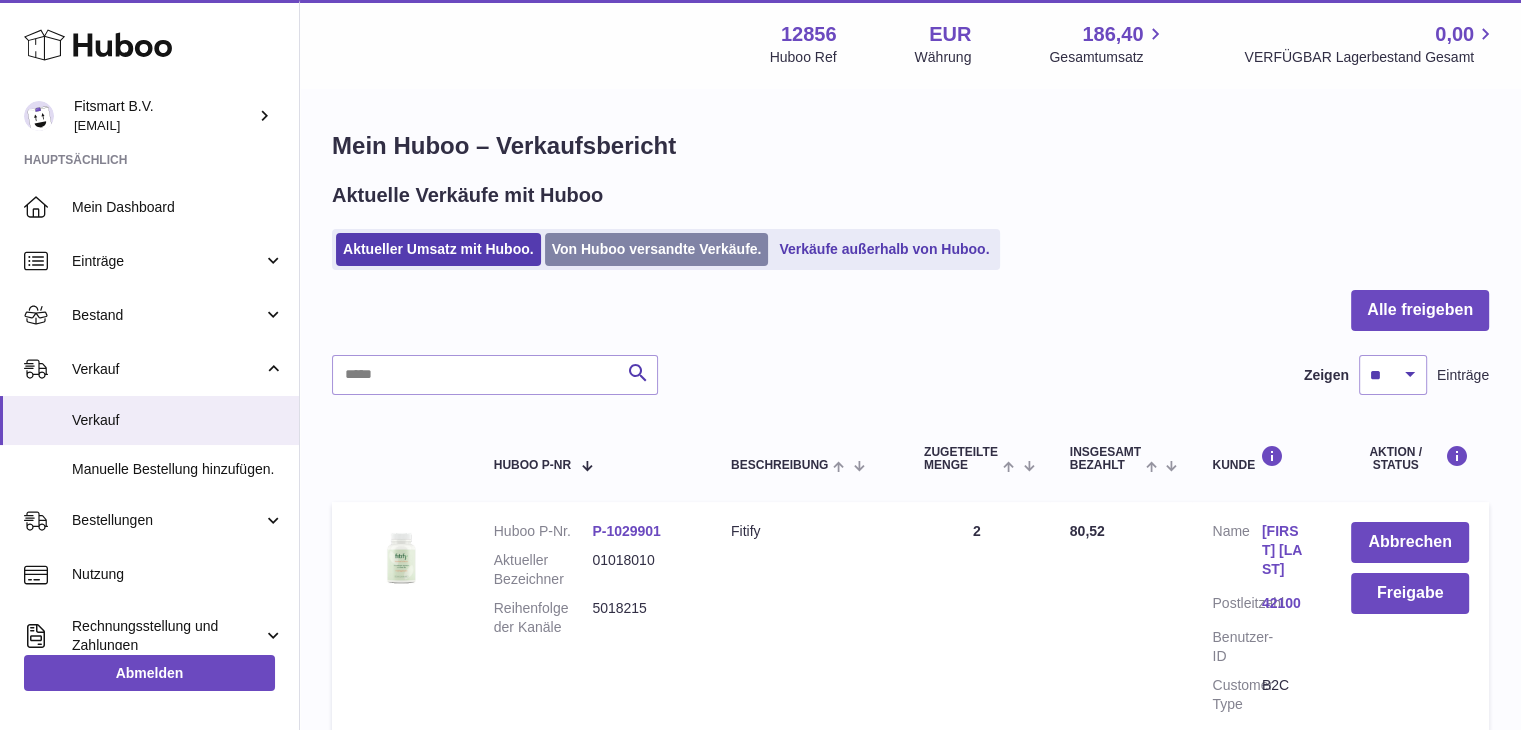 click on "Menü   Huboo     12856   Huboo Ref    EUR   Währung   186,40     Gesamtumsatz   0,00     VERFÜGBAR Lagerbestand Gesamt   Währung   EUR   Gesamtumsatz   186,40   VERFÜGBAR Lagerbestand Gesamt   0,00   Mein Huboo – Verkaufsbericht   Aktuelle Verkäufe mit Huboo
Aktueller Umsatz mit Huboo.
Von Huboo versandte Verkäufe.
Verkäufe außerhalb von Huboo.
Alle freigeben
Suche
Zeigen
** ** ** ***
Einträge
Huboo P-Nr       Beschreibung       ZUGETEILTE Menge       Insgesamt bezahlt
Kunde
Aktion / Status
Huboo P-Nr.
P-1029901
Aktueller Bezeichner   01018010     5018215     Beschreibung   Fitify" at bounding box center (910, 1590) 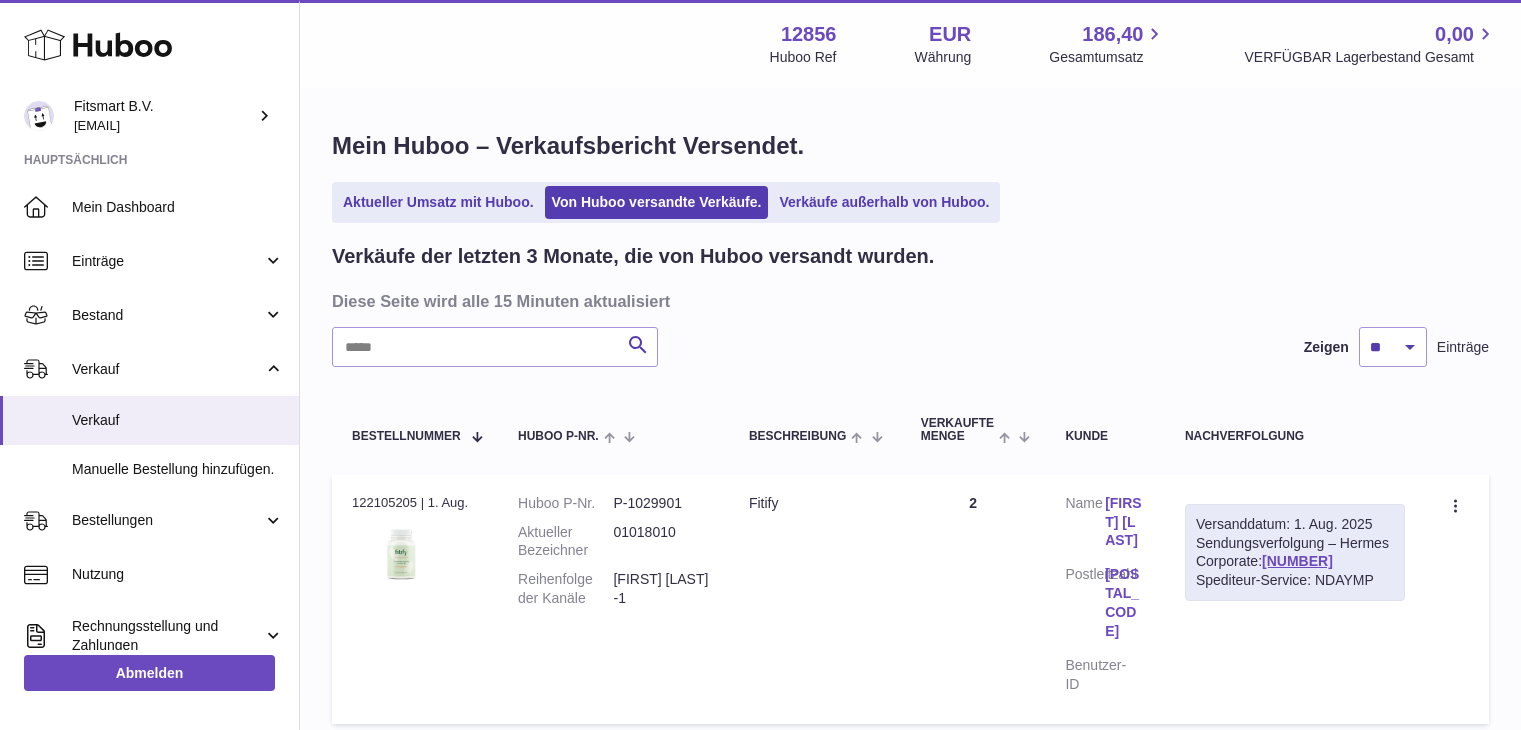 scroll, scrollTop: 0, scrollLeft: 0, axis: both 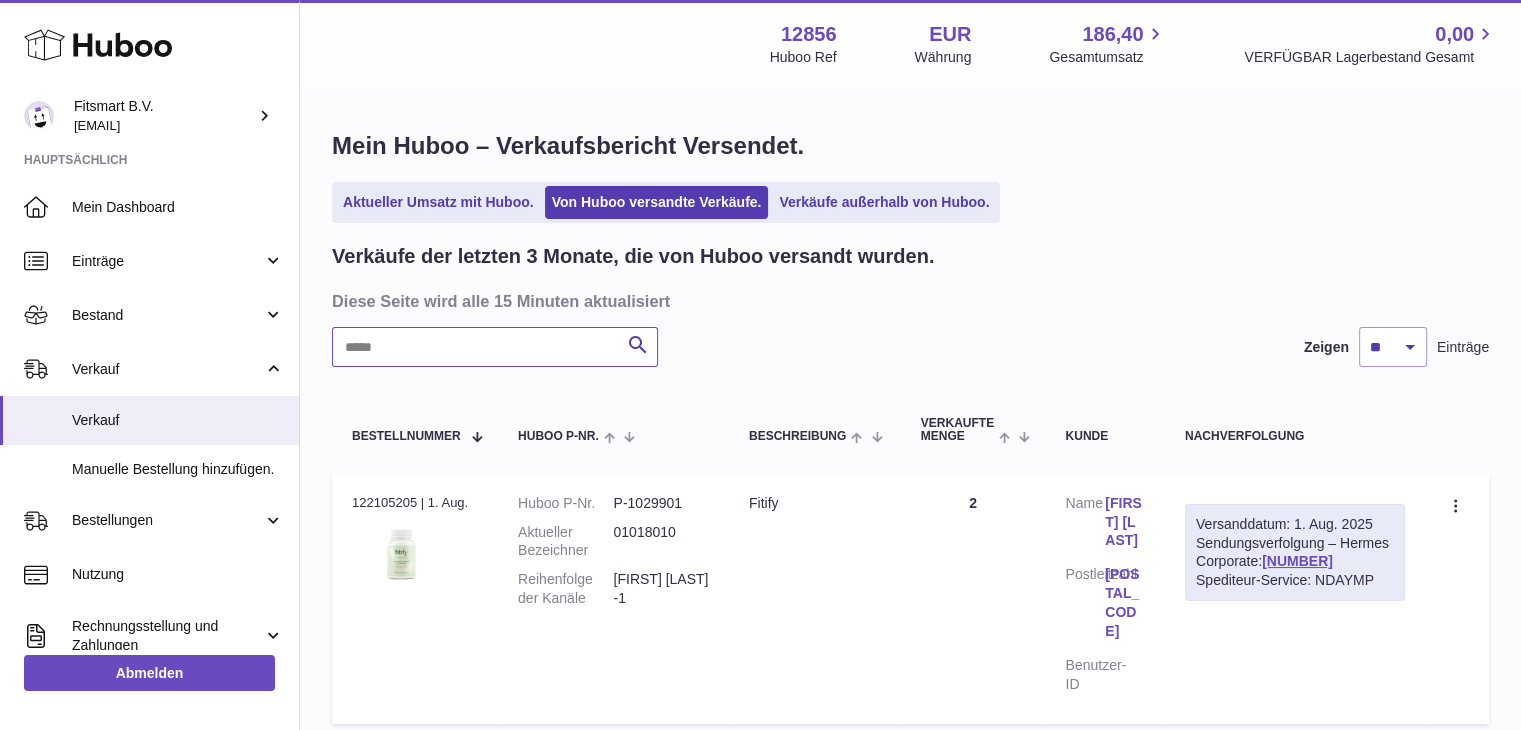 click at bounding box center (495, 347) 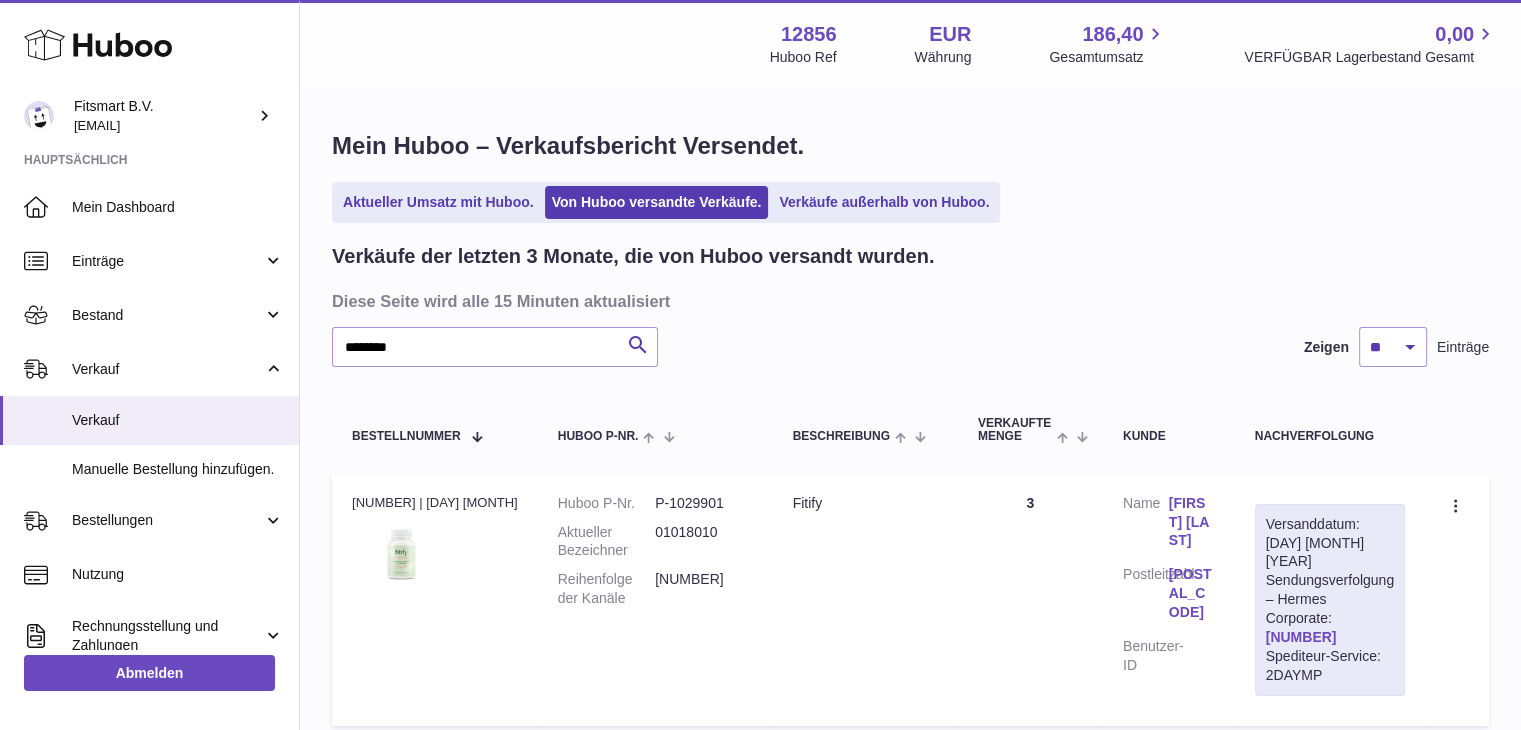 click on "H01HYA0050810012" at bounding box center (1301, 637) 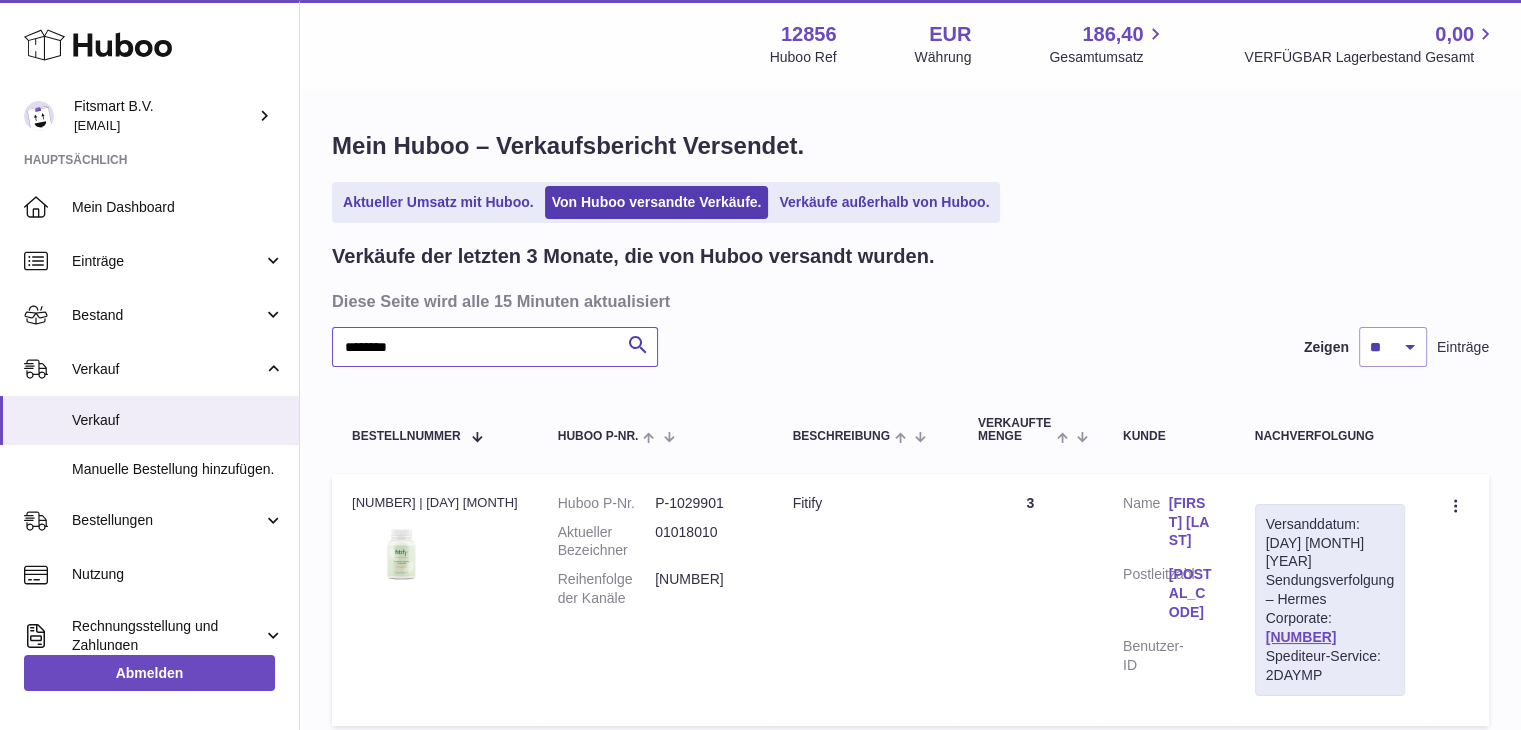 click on "*******" at bounding box center (495, 347) 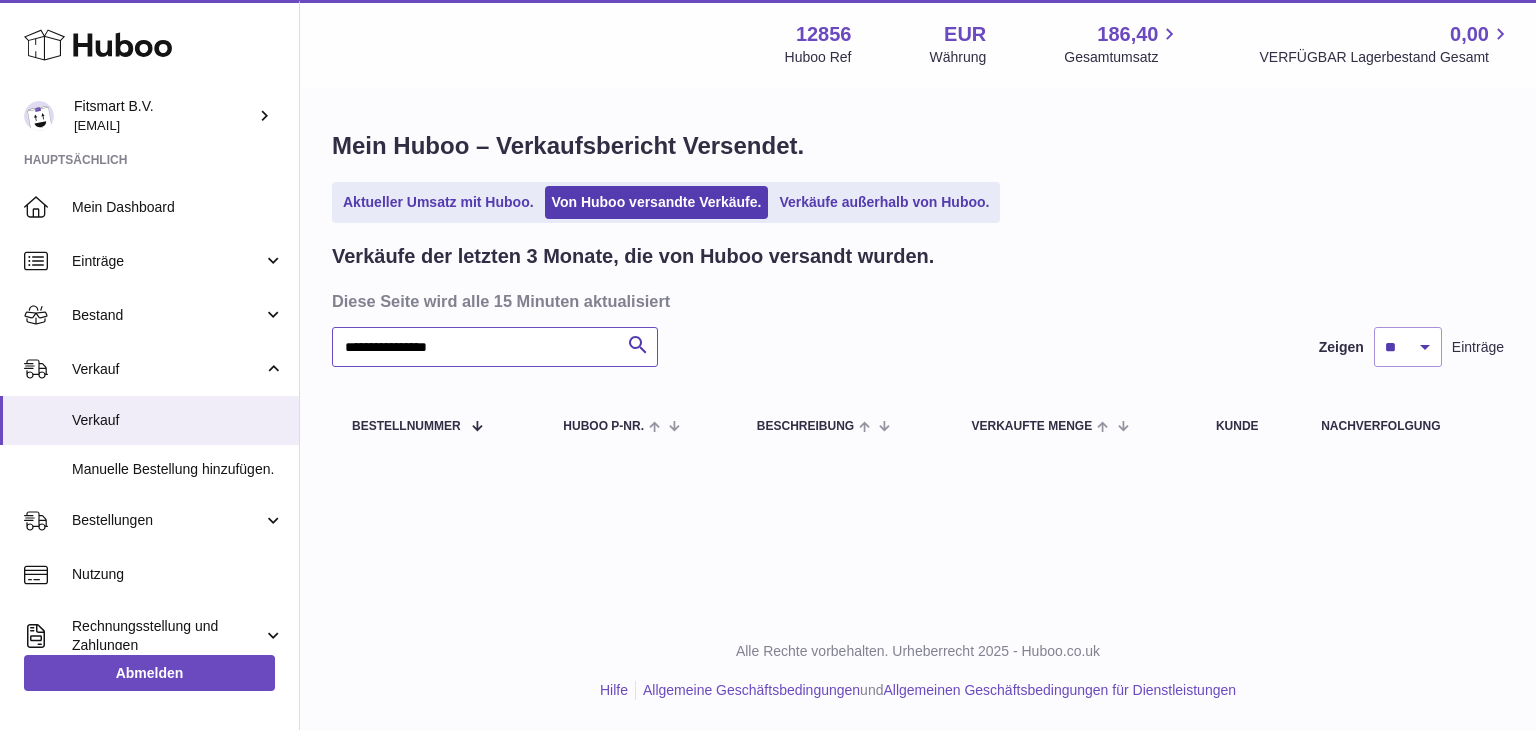 type on "**********" 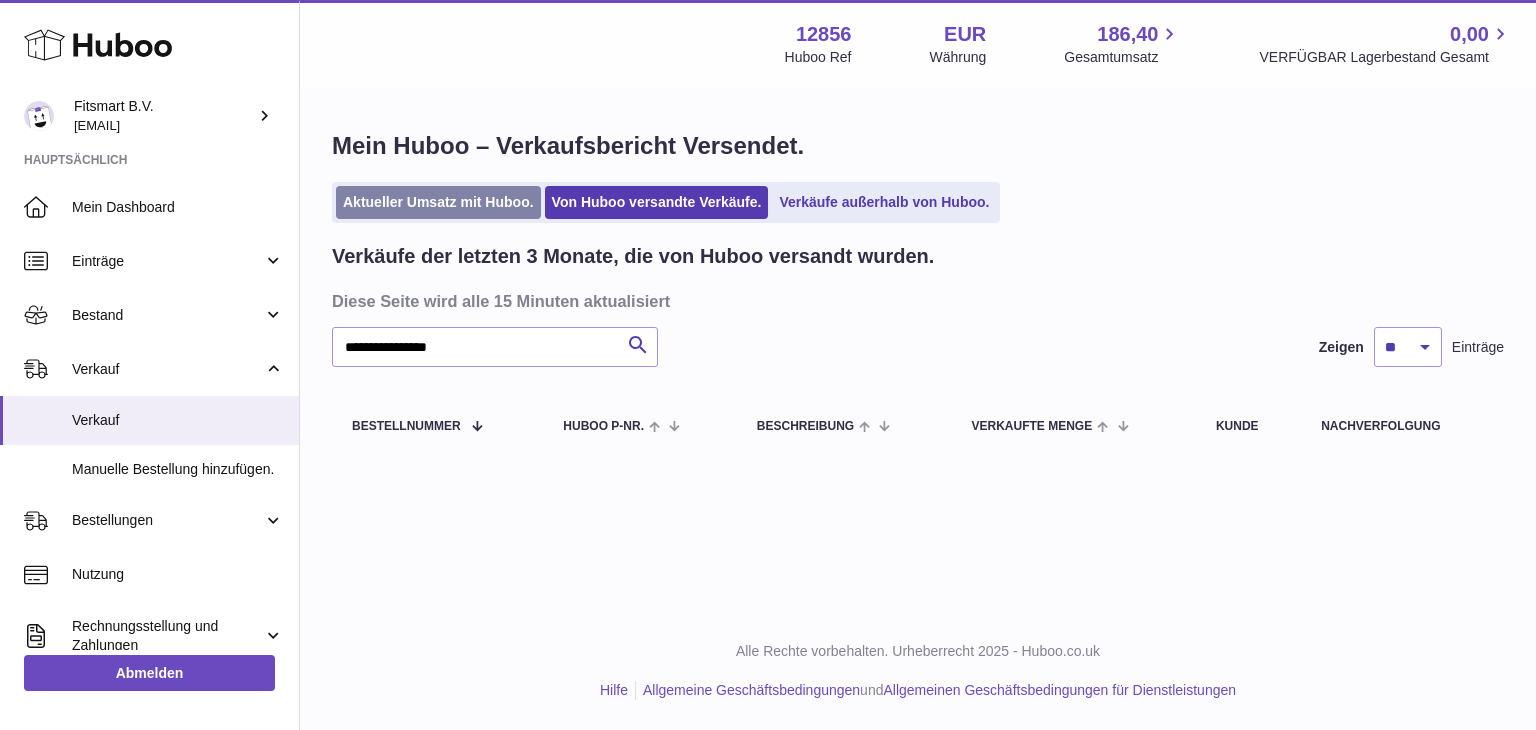 click on "Aktueller Umsatz mit Huboo." at bounding box center (438, 202) 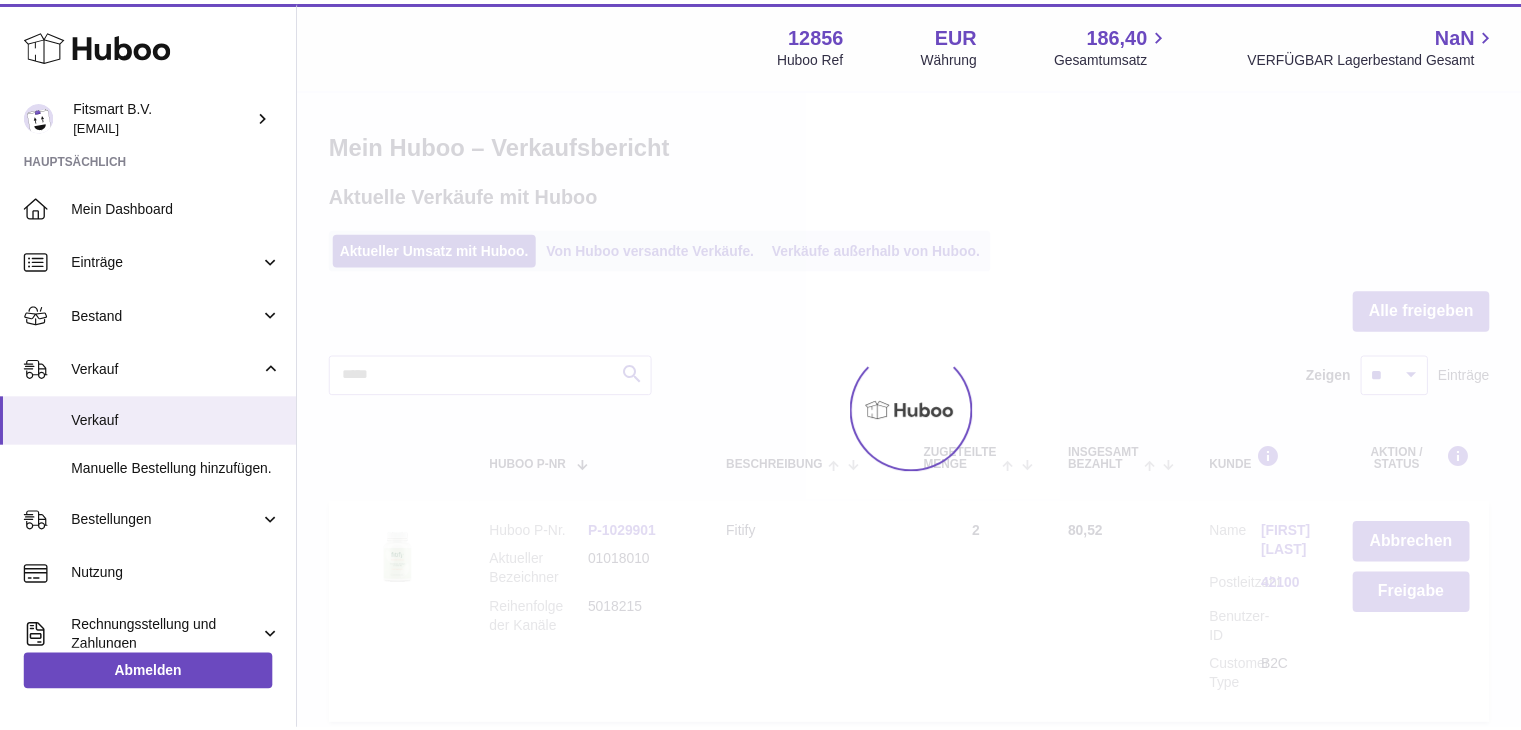 scroll, scrollTop: 0, scrollLeft: 0, axis: both 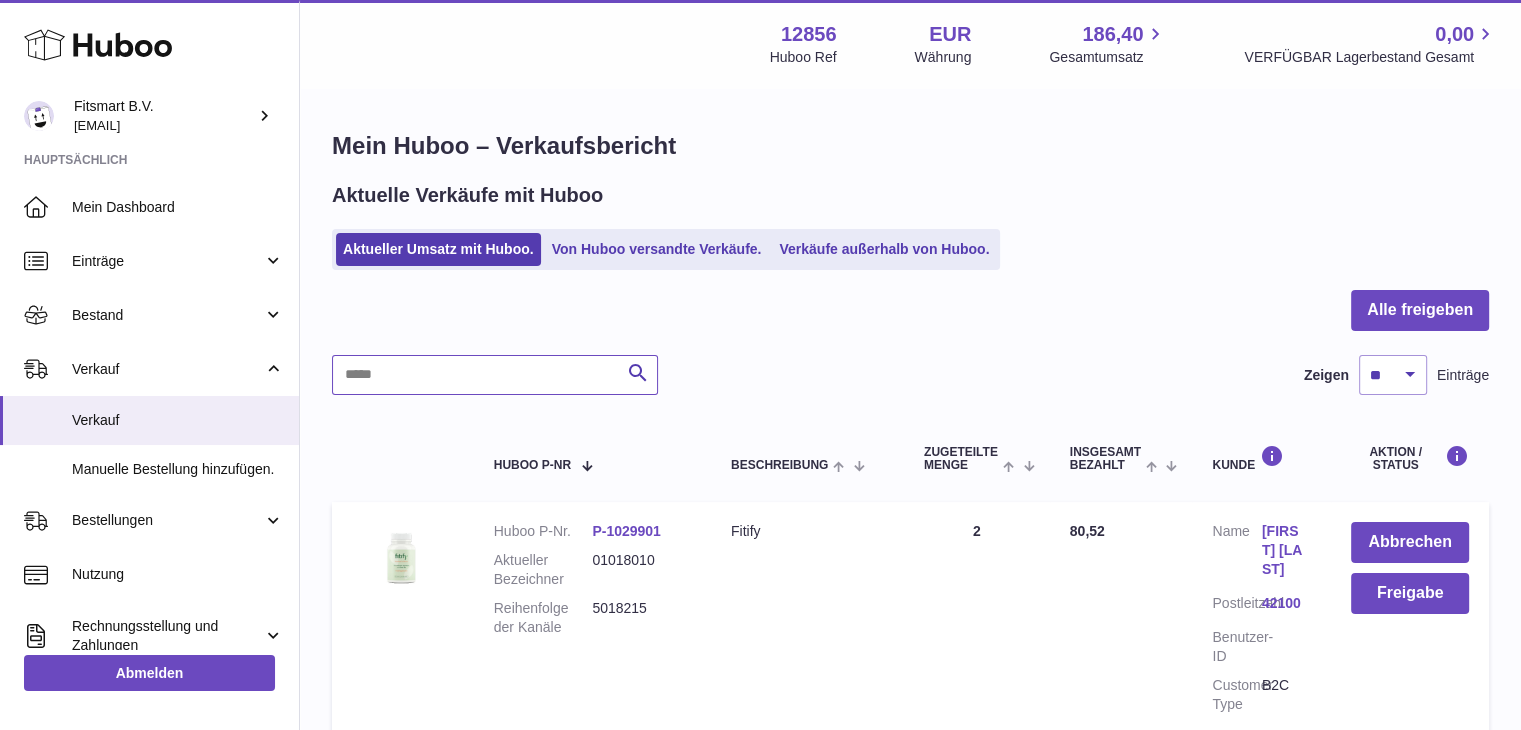 click at bounding box center (495, 375) 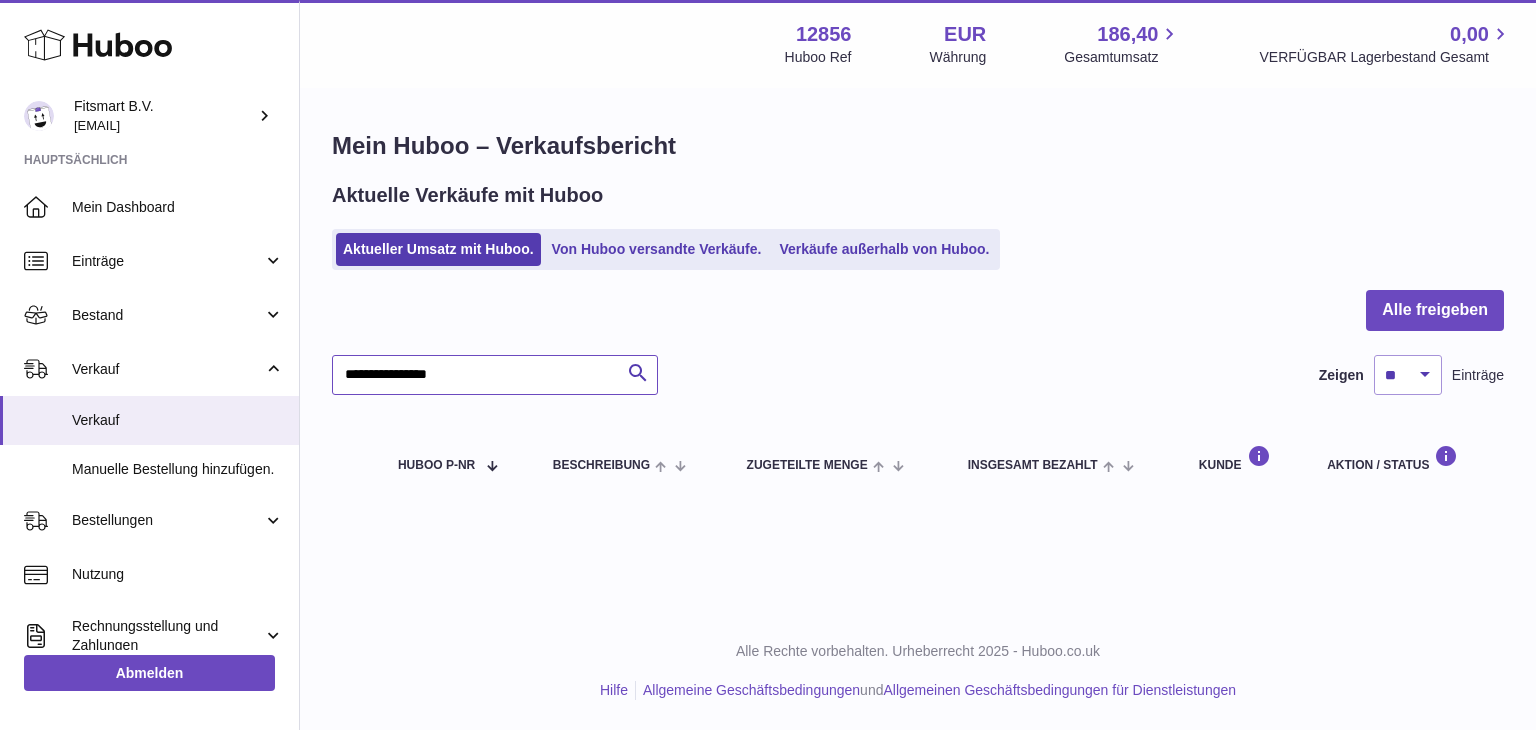 click on "**********" at bounding box center [495, 375] 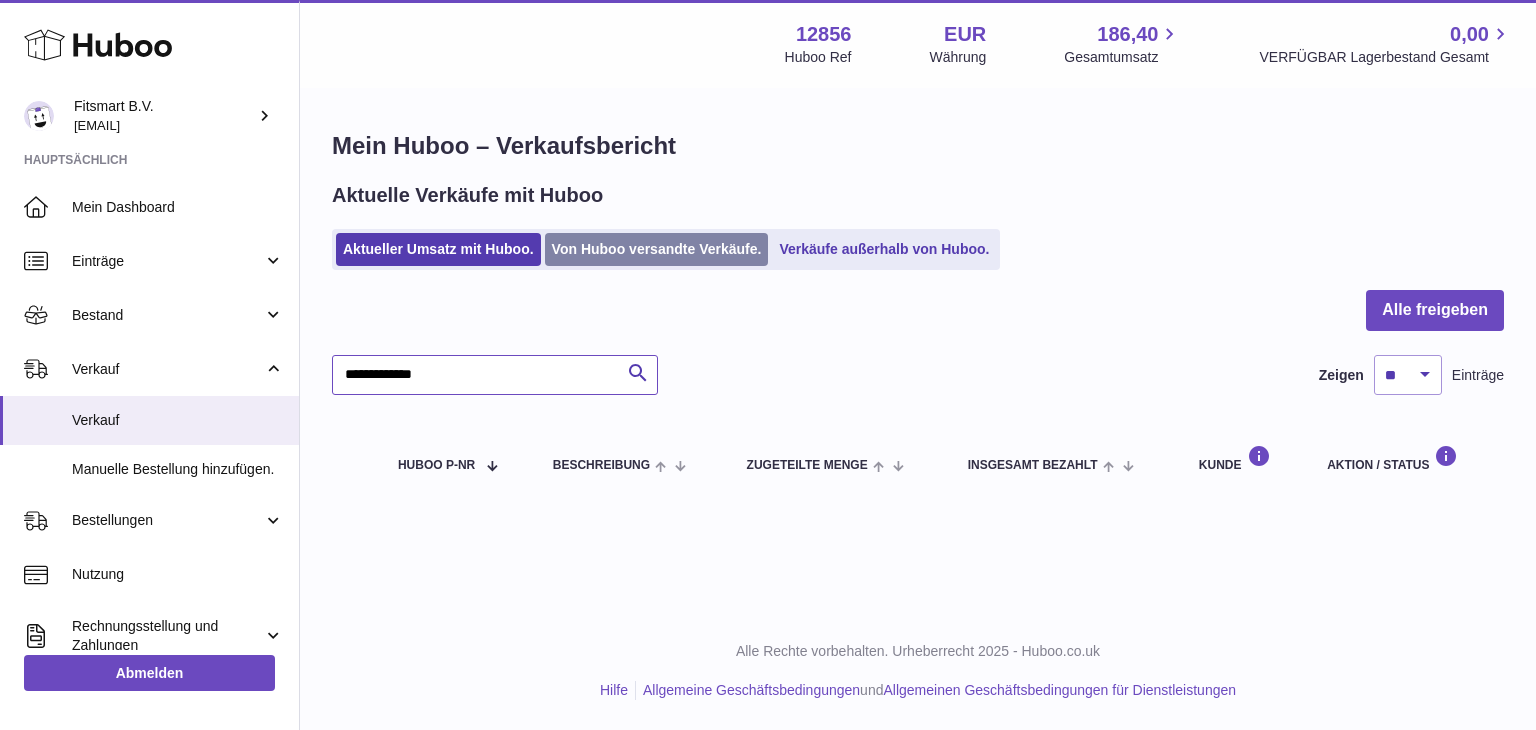type on "**********" 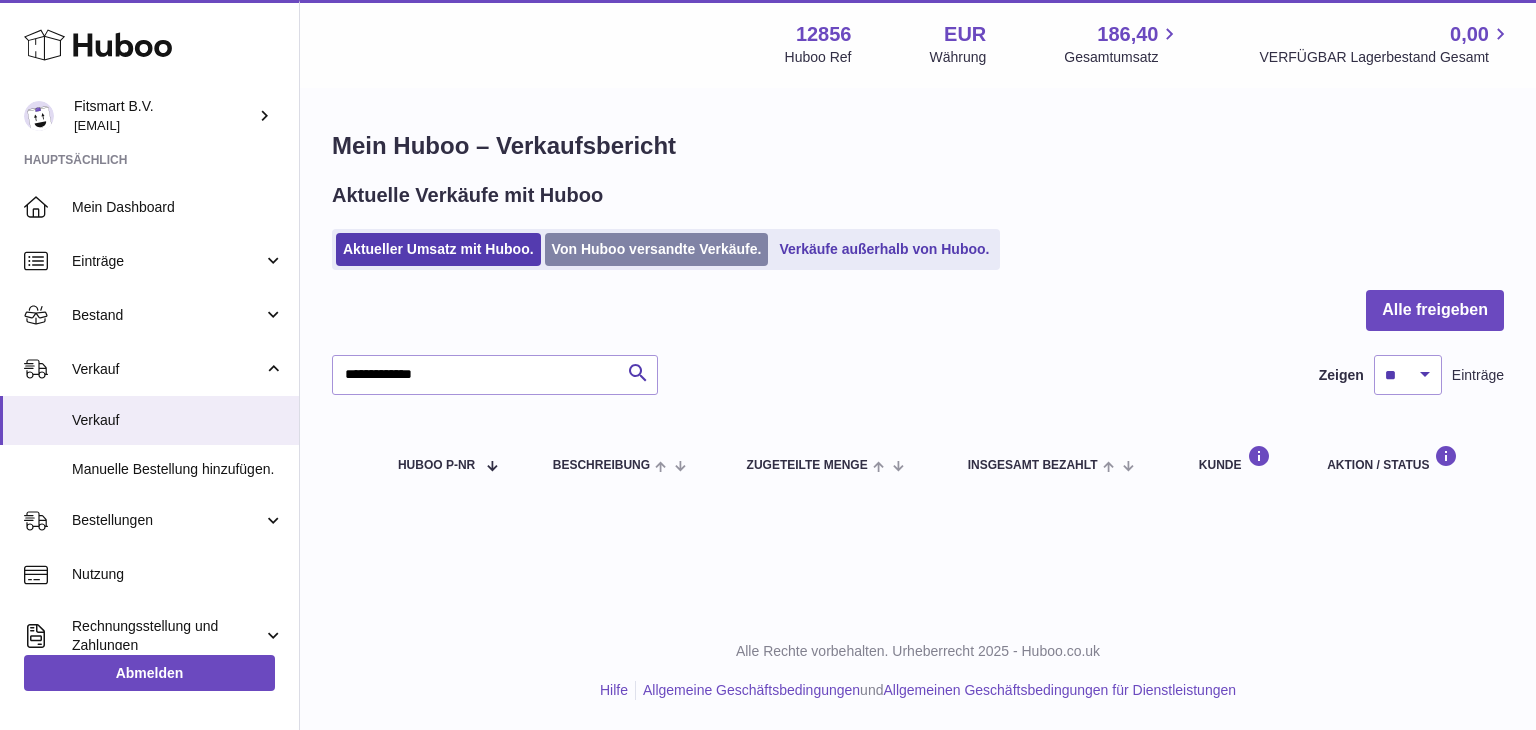click on "Von Huboo versandte Verkäufe." at bounding box center (657, 249) 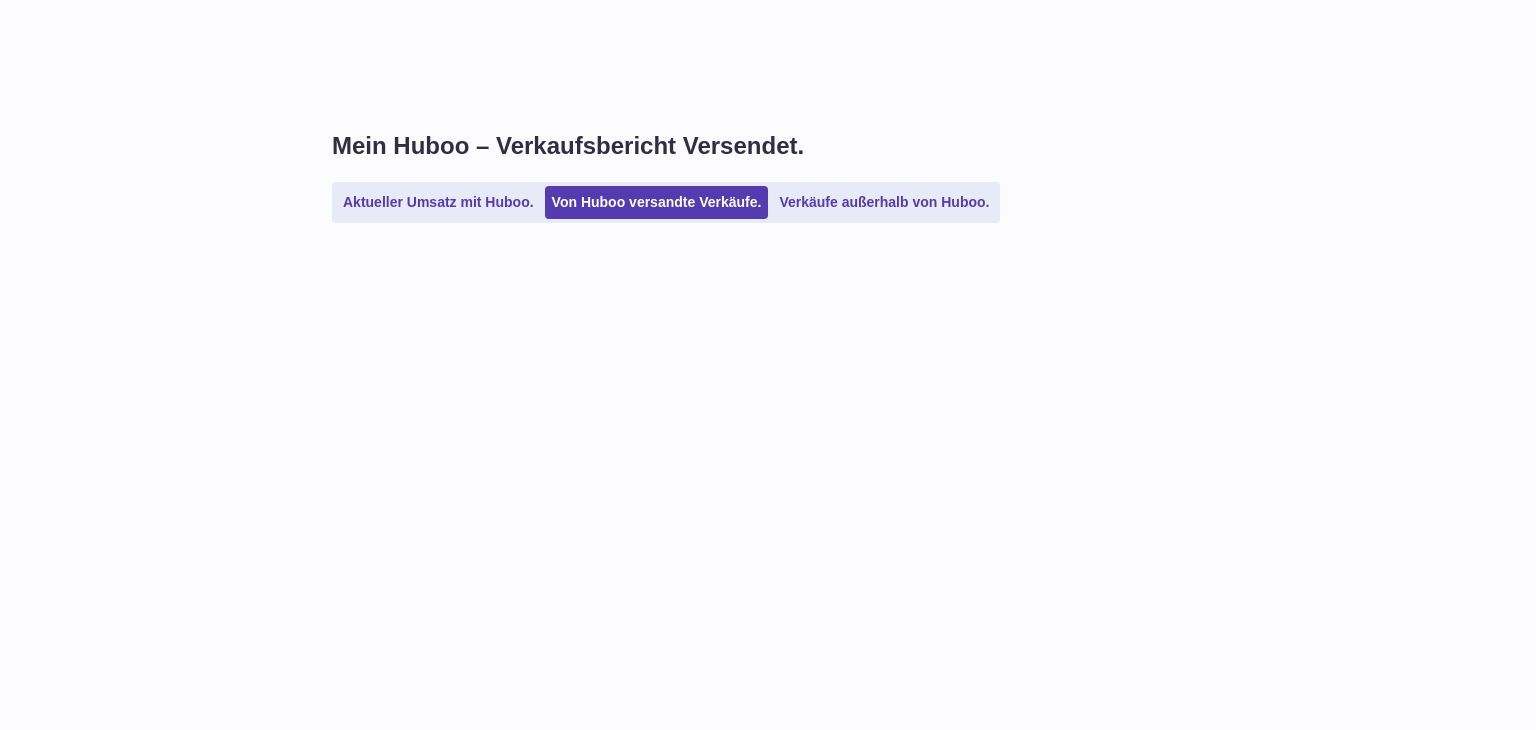 scroll, scrollTop: 0, scrollLeft: 0, axis: both 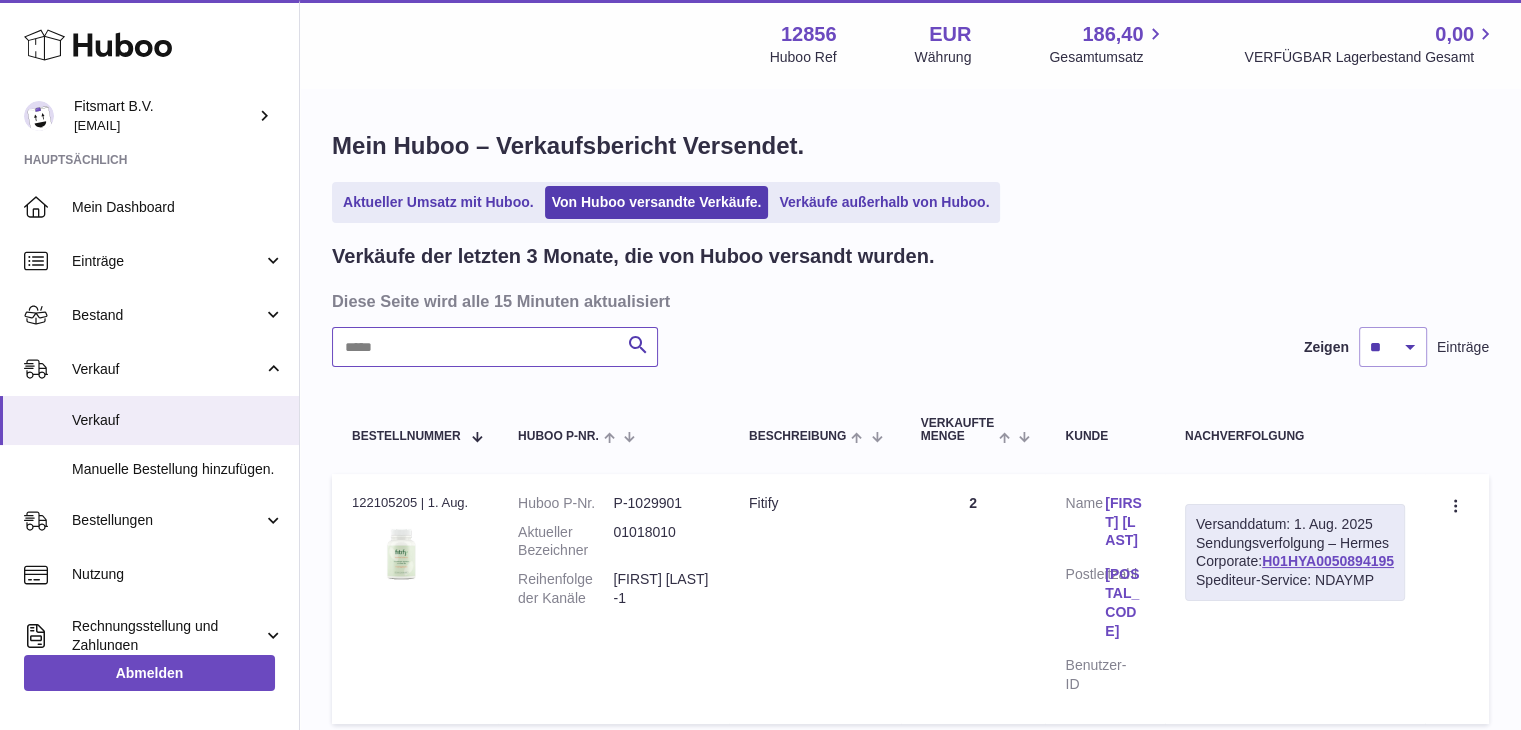 click at bounding box center [495, 347] 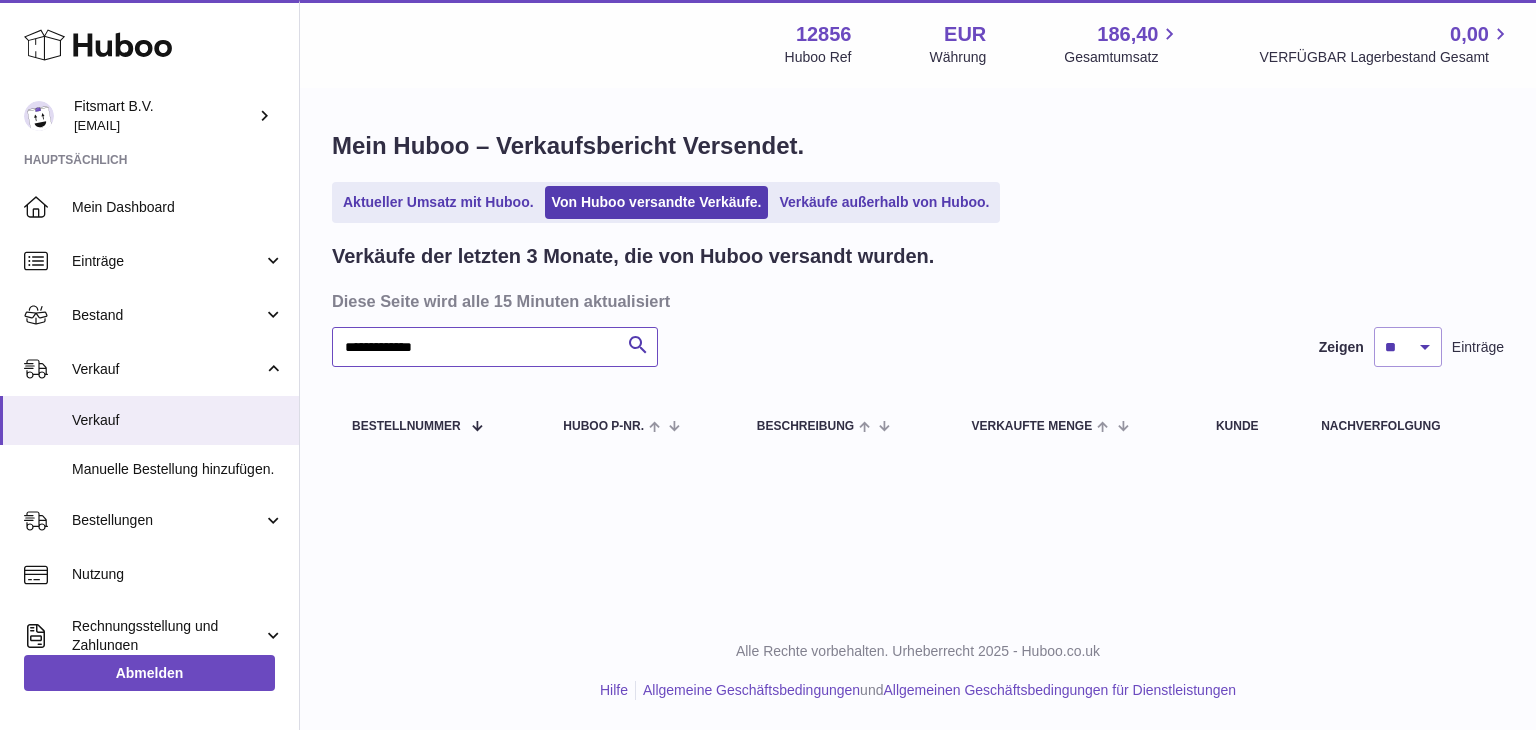 click on "**********" at bounding box center [495, 347] 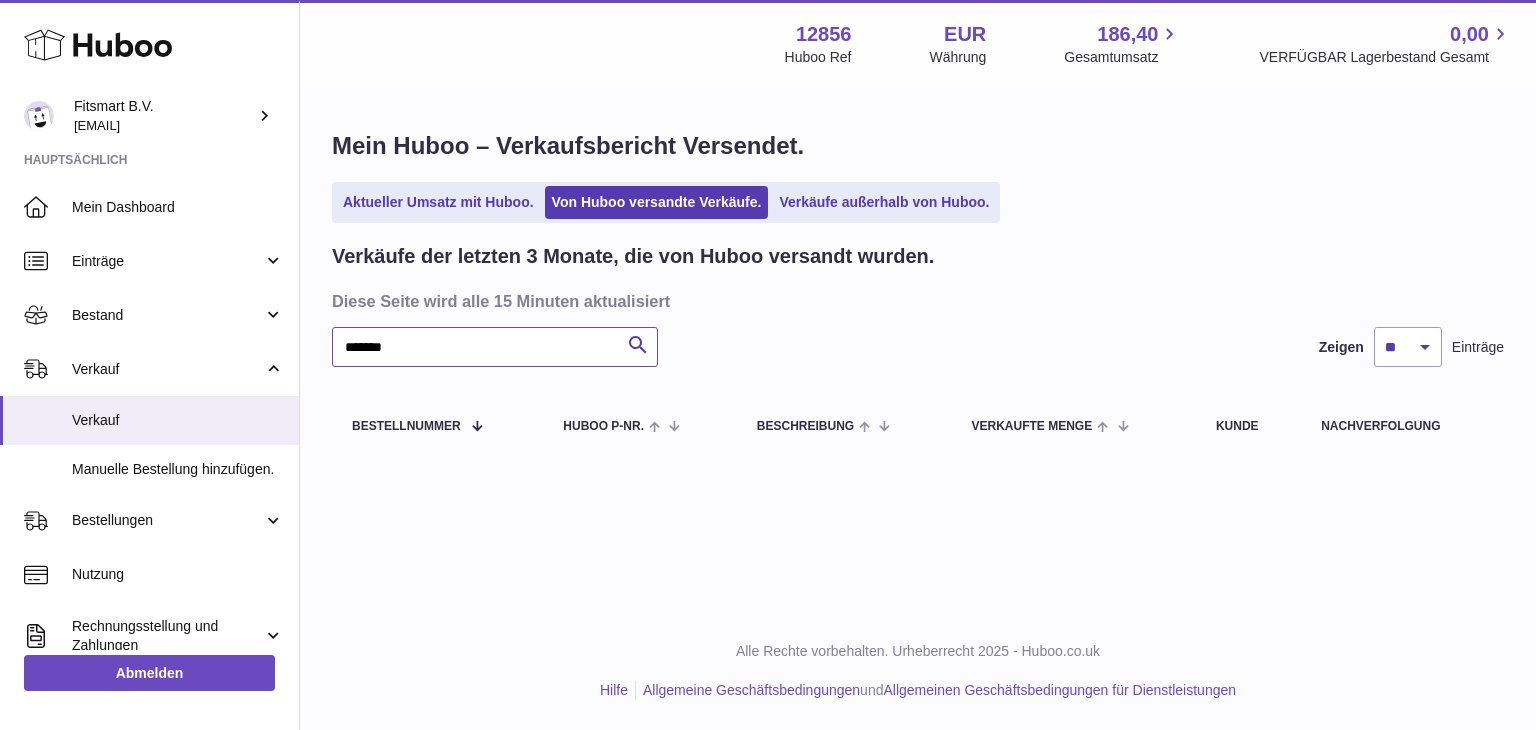 type on "*******" 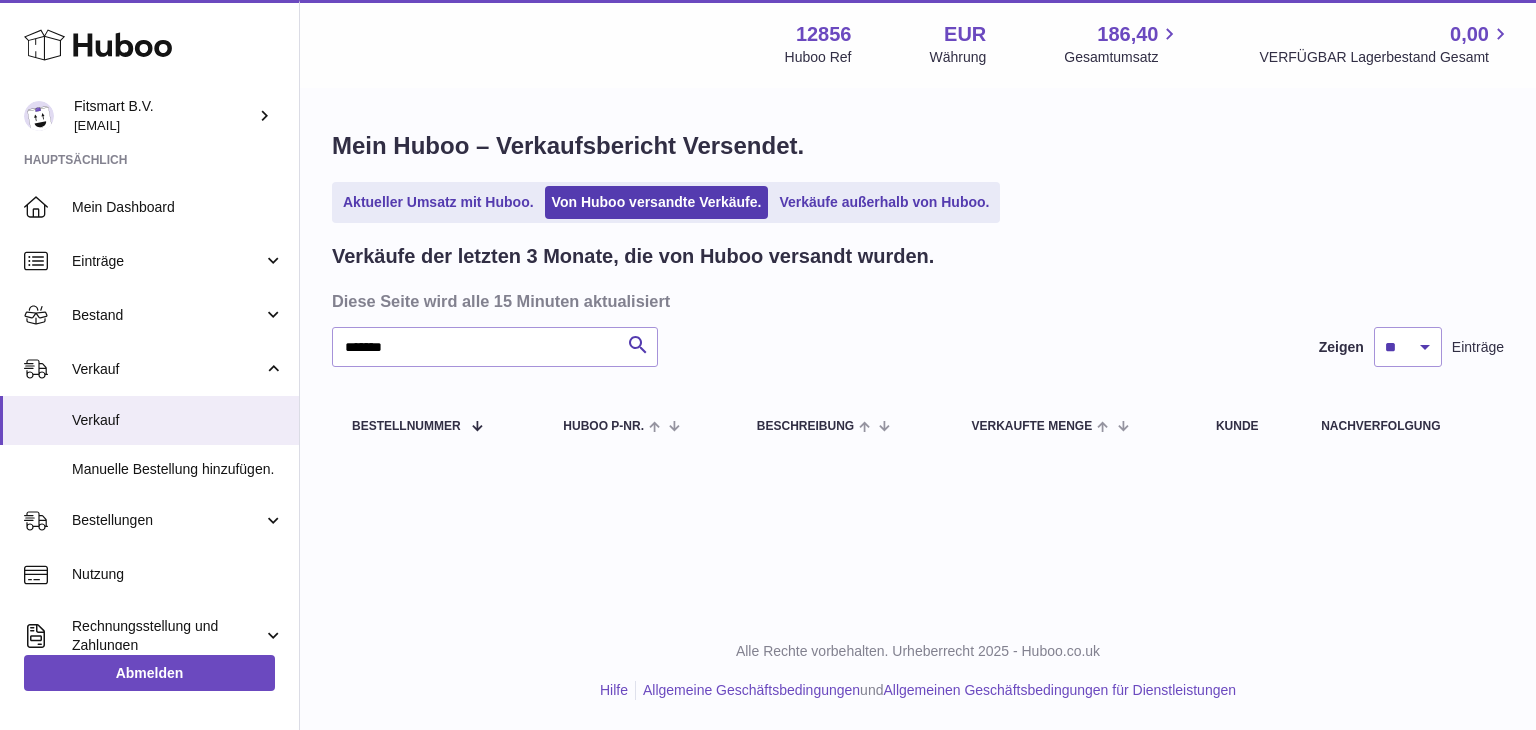 click on "Mein Huboo – Verkaufsbericht Versendet.
Aktueller Umsatz mit Huboo.
Von Huboo versandte Verkäufe.
Verkäufe außerhalb von Huboo.
Verkäufe der letzten 3 Monate, die von Huboo versandt wurden.     Diese Seite wird alle 15 Minuten aktualisiert   *******     Suche
Zeigen
** ** **
Einträge
Bestellnummer       Huboo P-Nr.       Beschreibung       Verkaufte Menge
Kunde
Nachverfolgung" at bounding box center (918, 296) 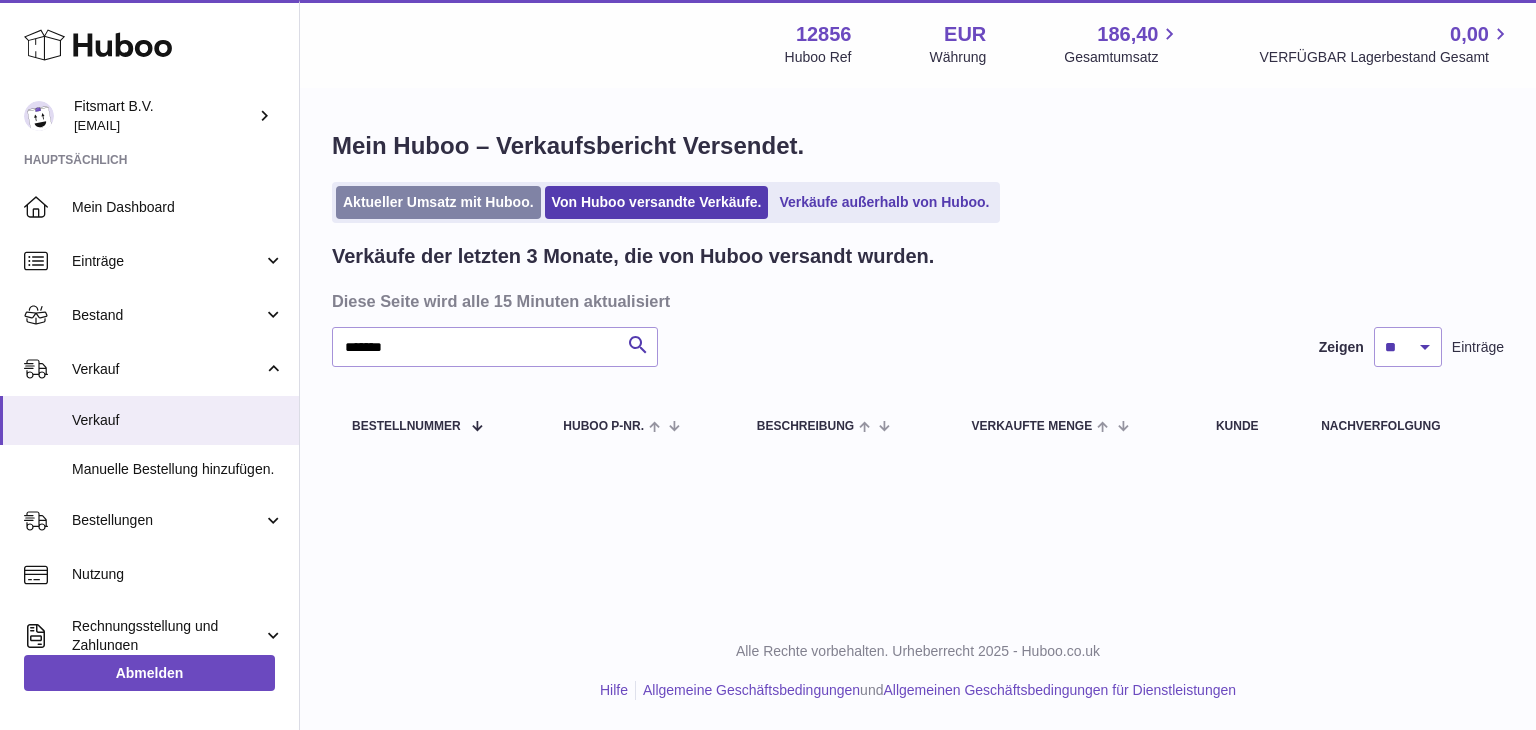 click on "Aktueller Umsatz mit Huboo." at bounding box center (438, 202) 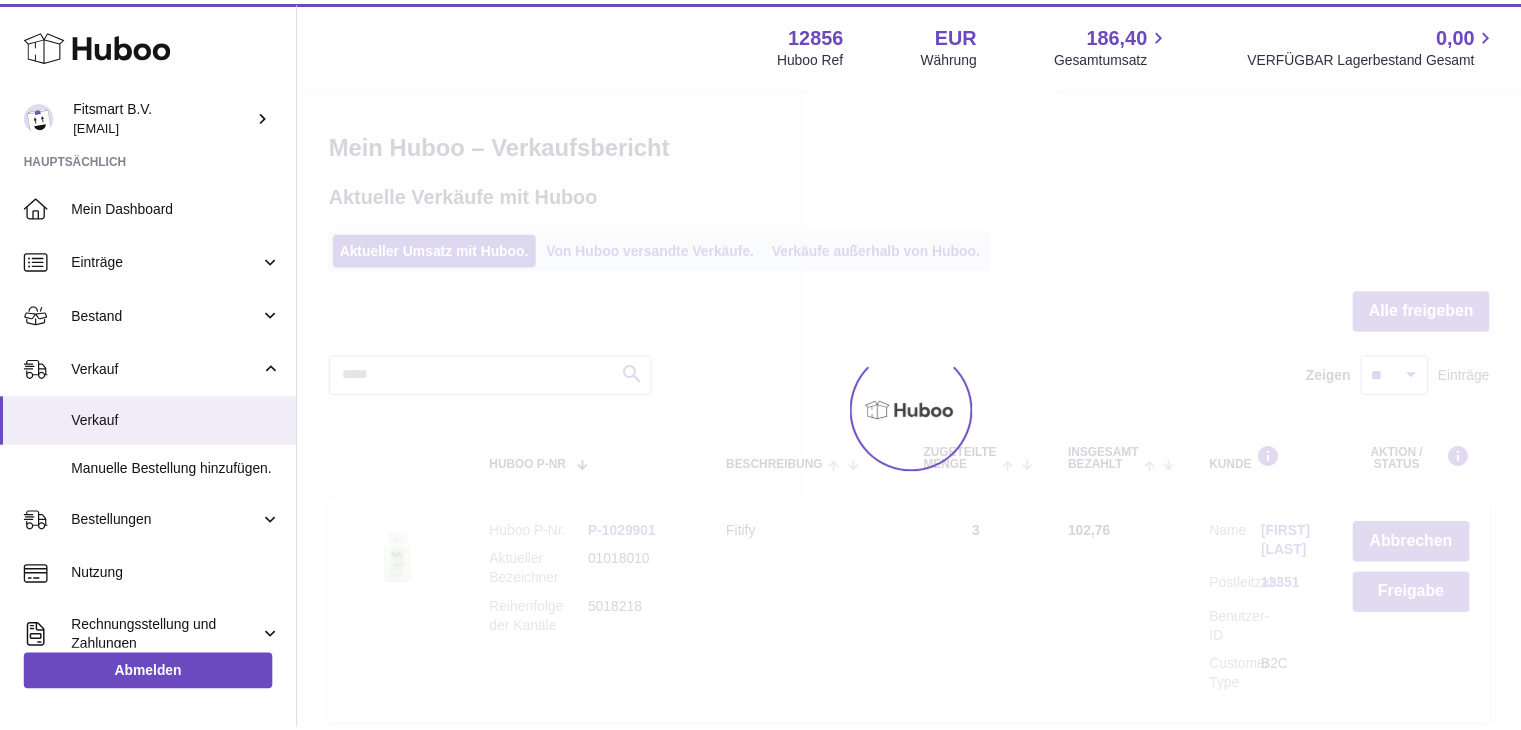 scroll, scrollTop: 0, scrollLeft: 0, axis: both 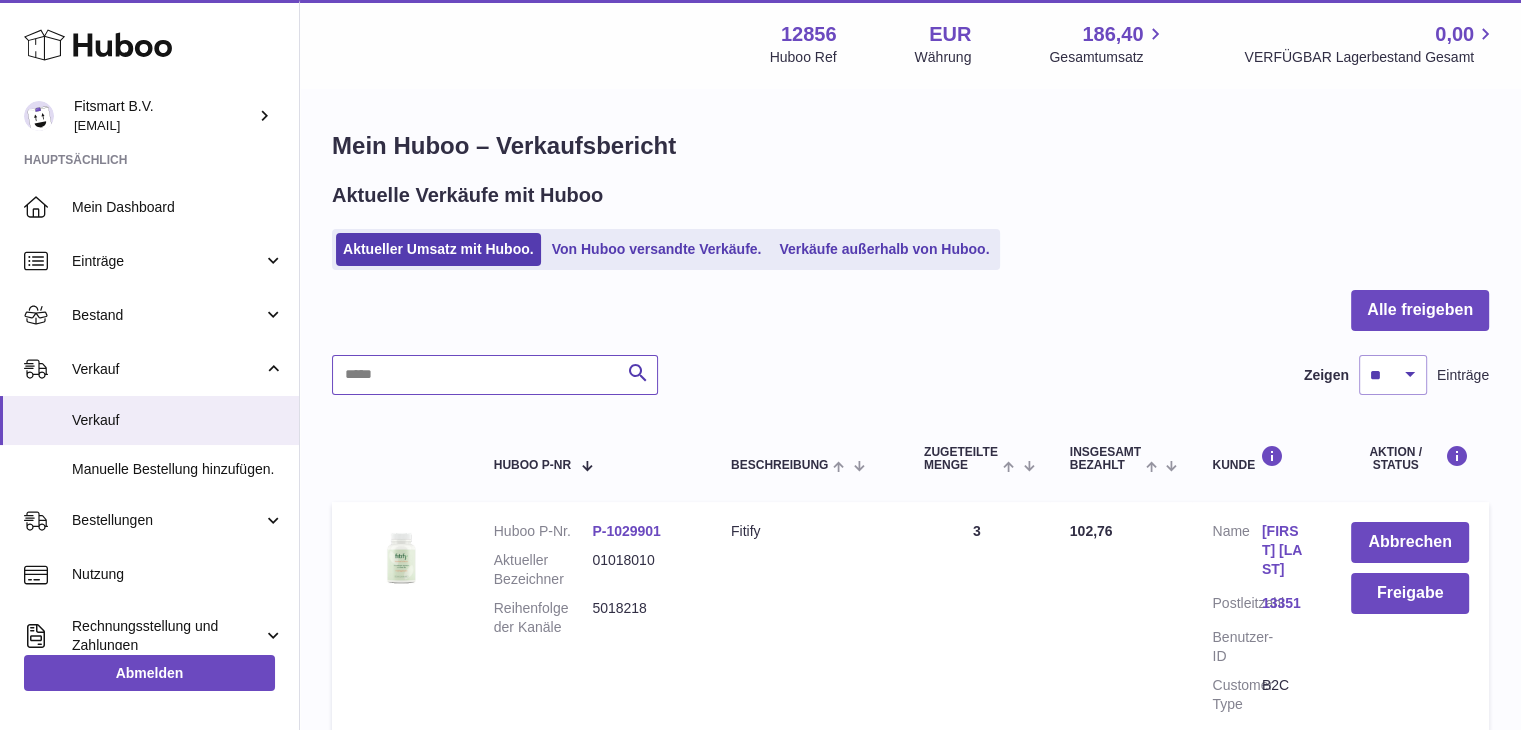 click at bounding box center (495, 375) 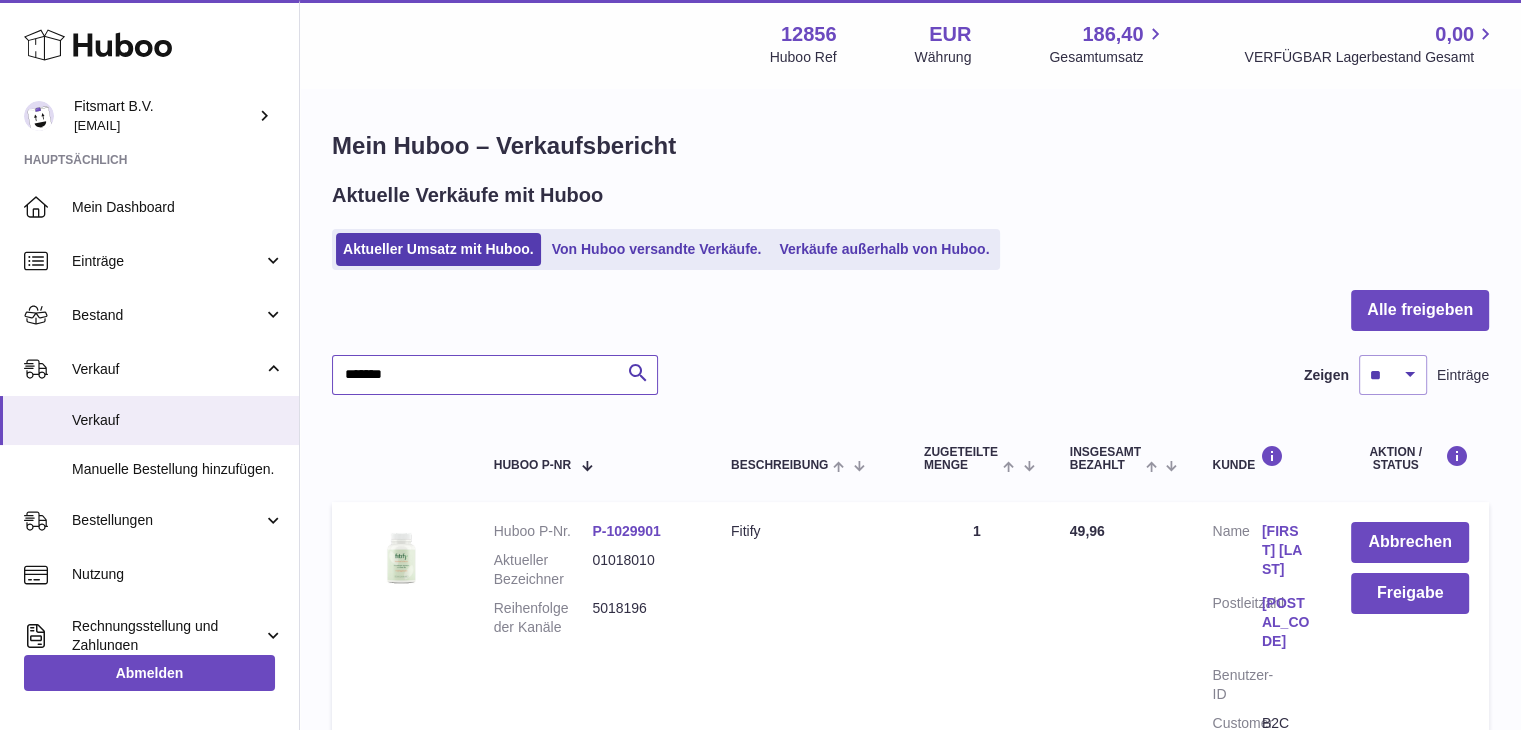 type on "*******" 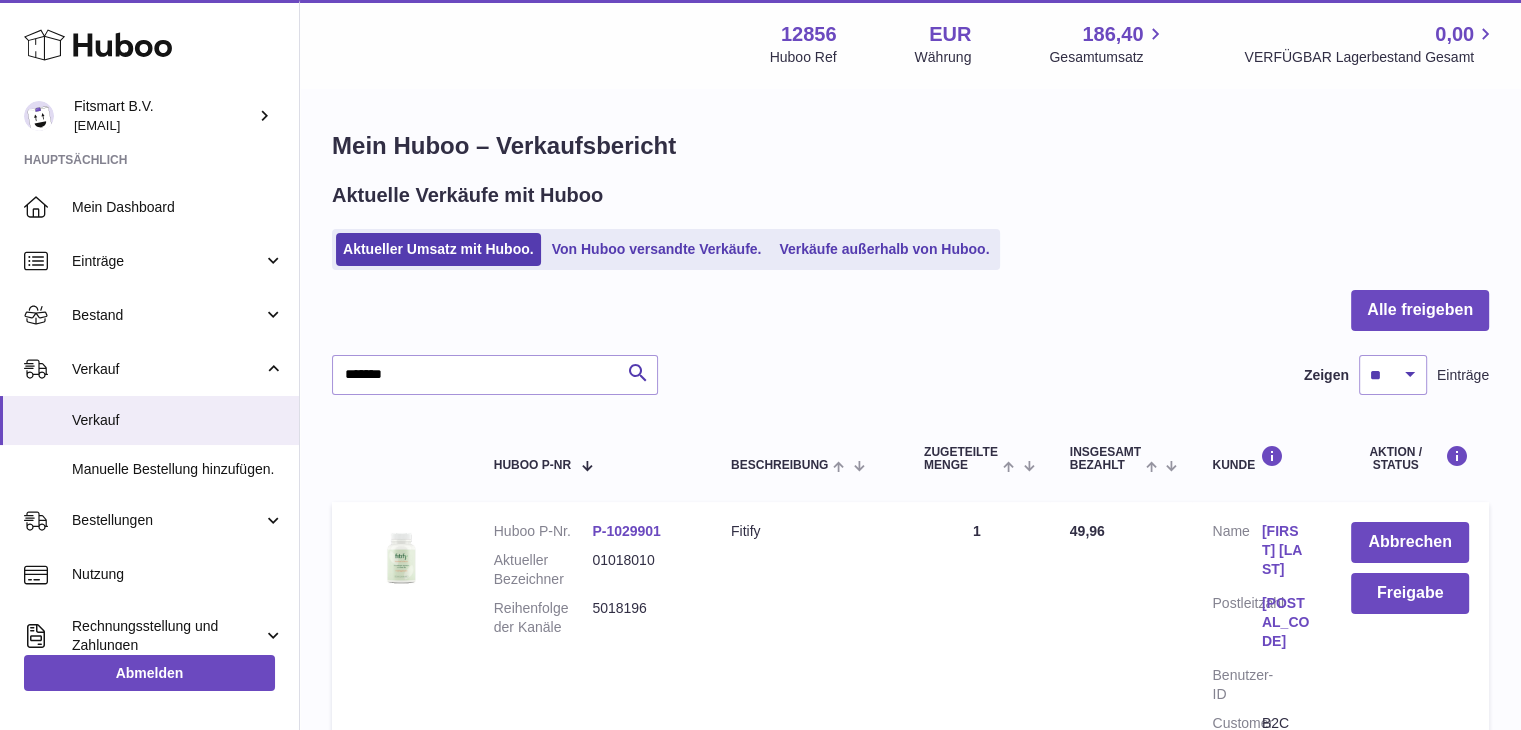 click on "[FIRST] [LAST]" at bounding box center (1286, 550) 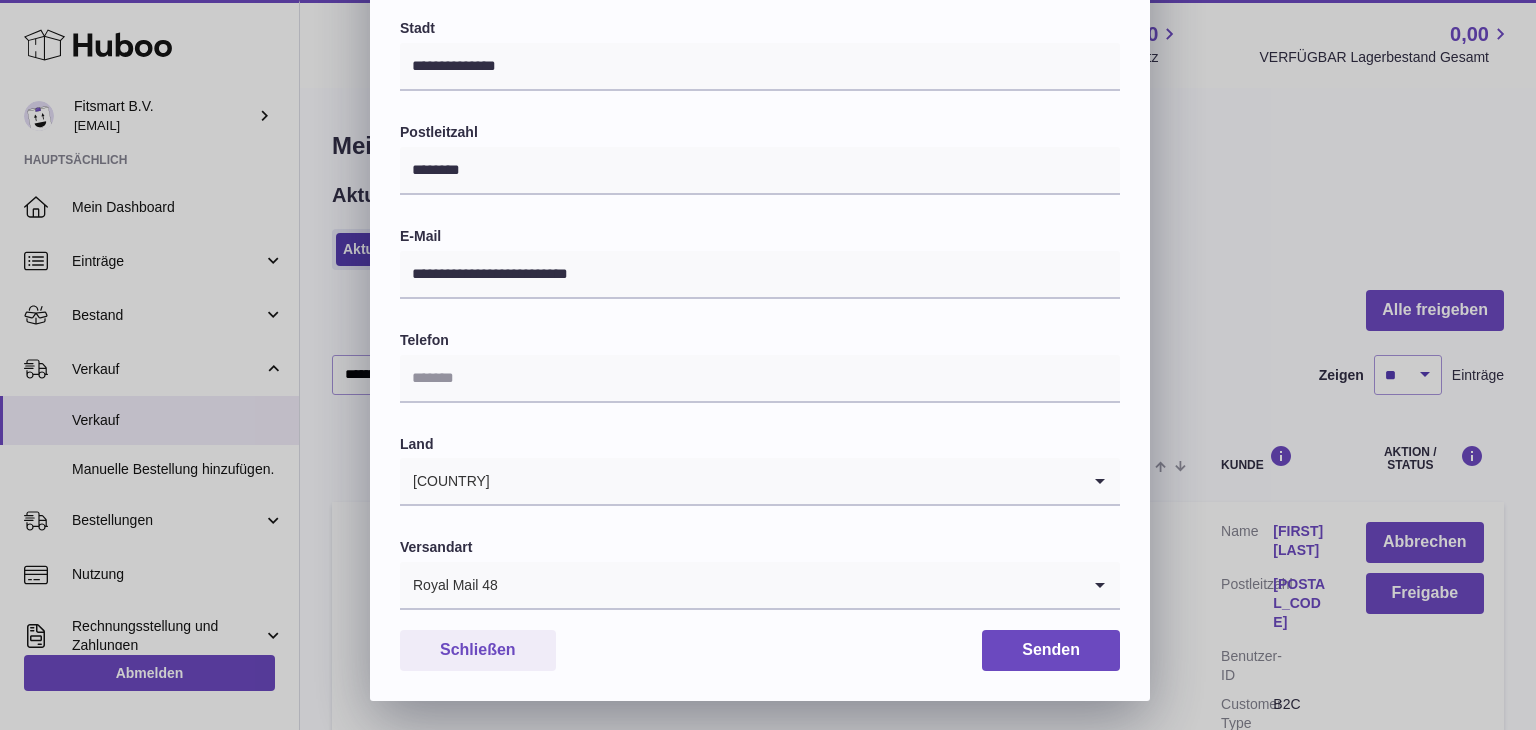 scroll, scrollTop: 0, scrollLeft: 0, axis: both 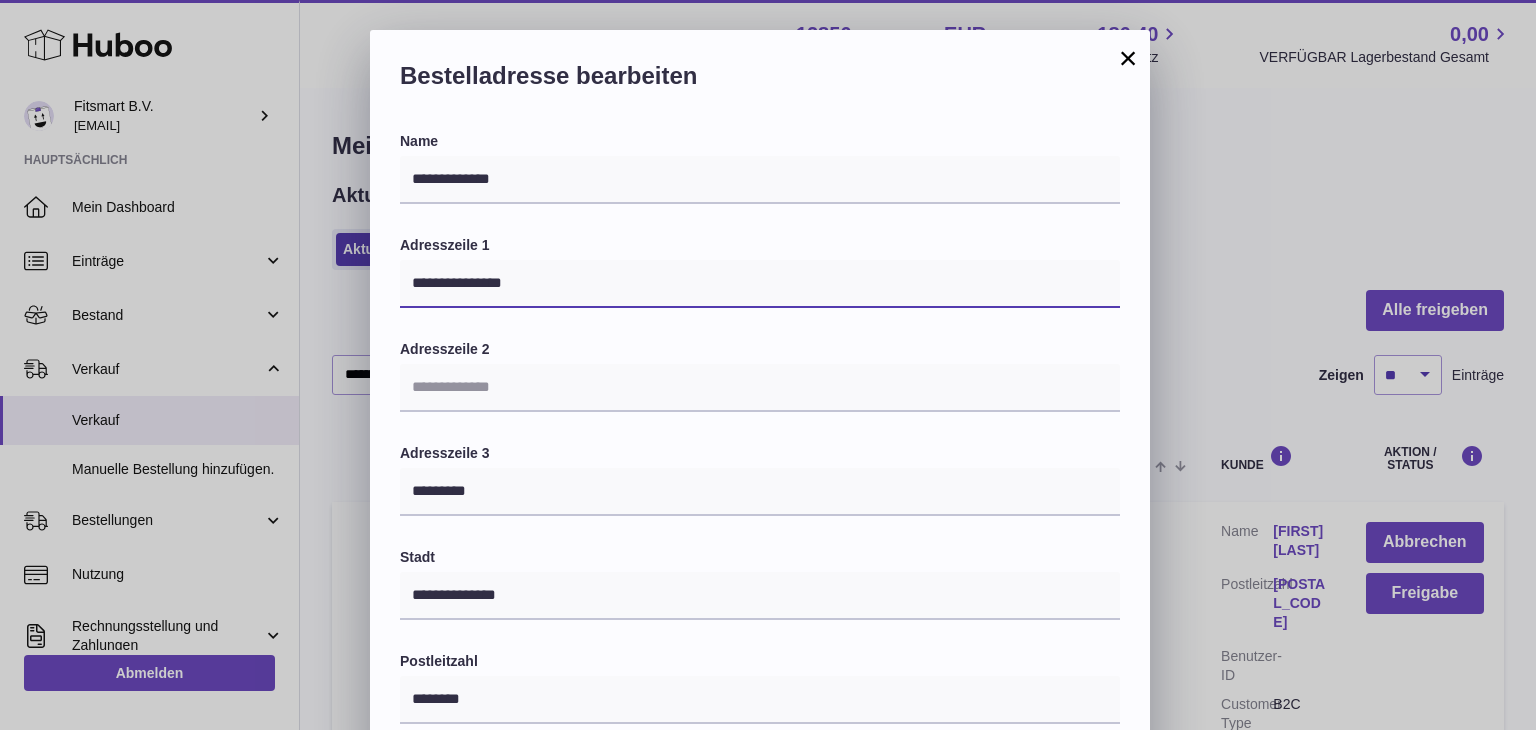 click on "**********" at bounding box center (760, 284) 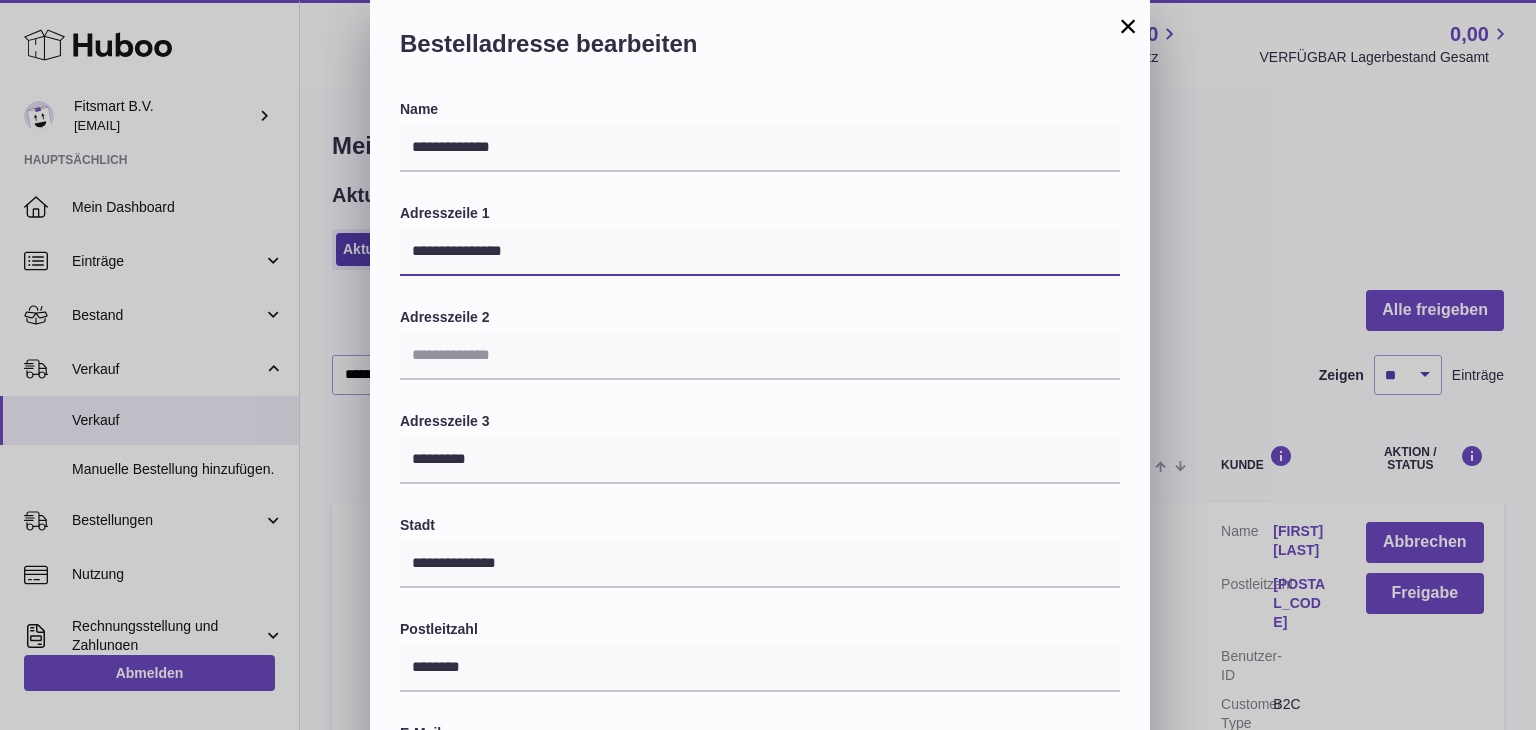 scroll, scrollTop: 32, scrollLeft: 0, axis: vertical 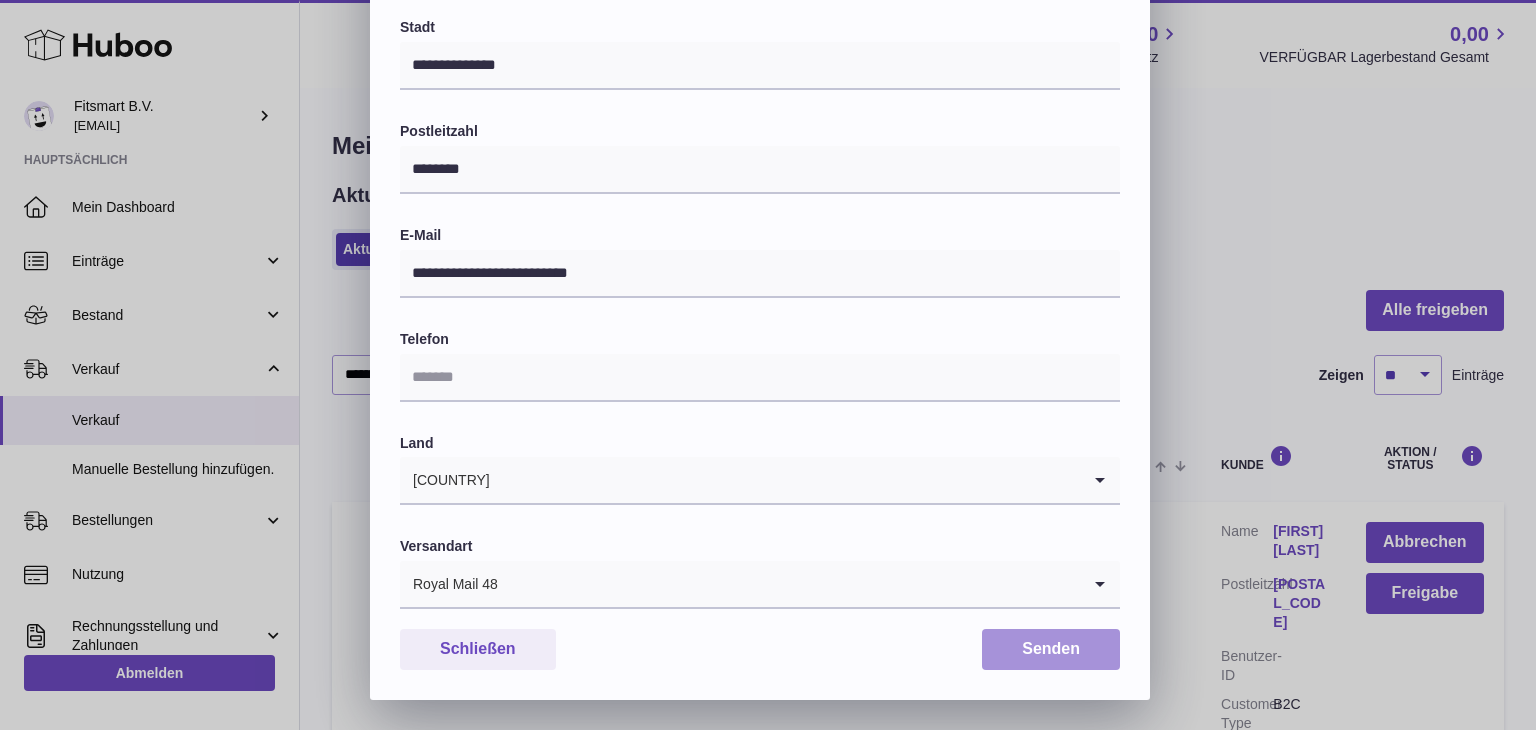 click on "Senden" at bounding box center (1051, 649) 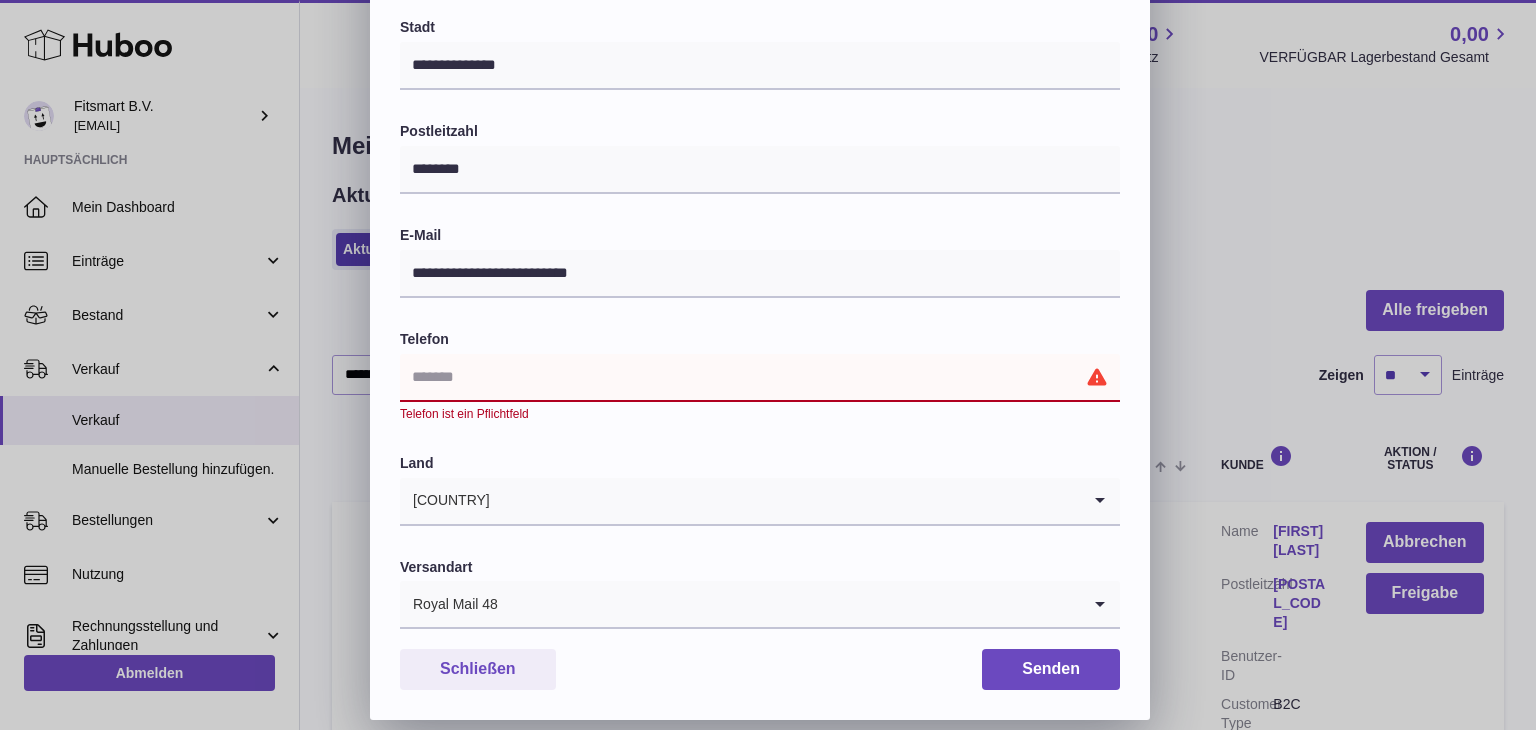 click at bounding box center [760, 378] 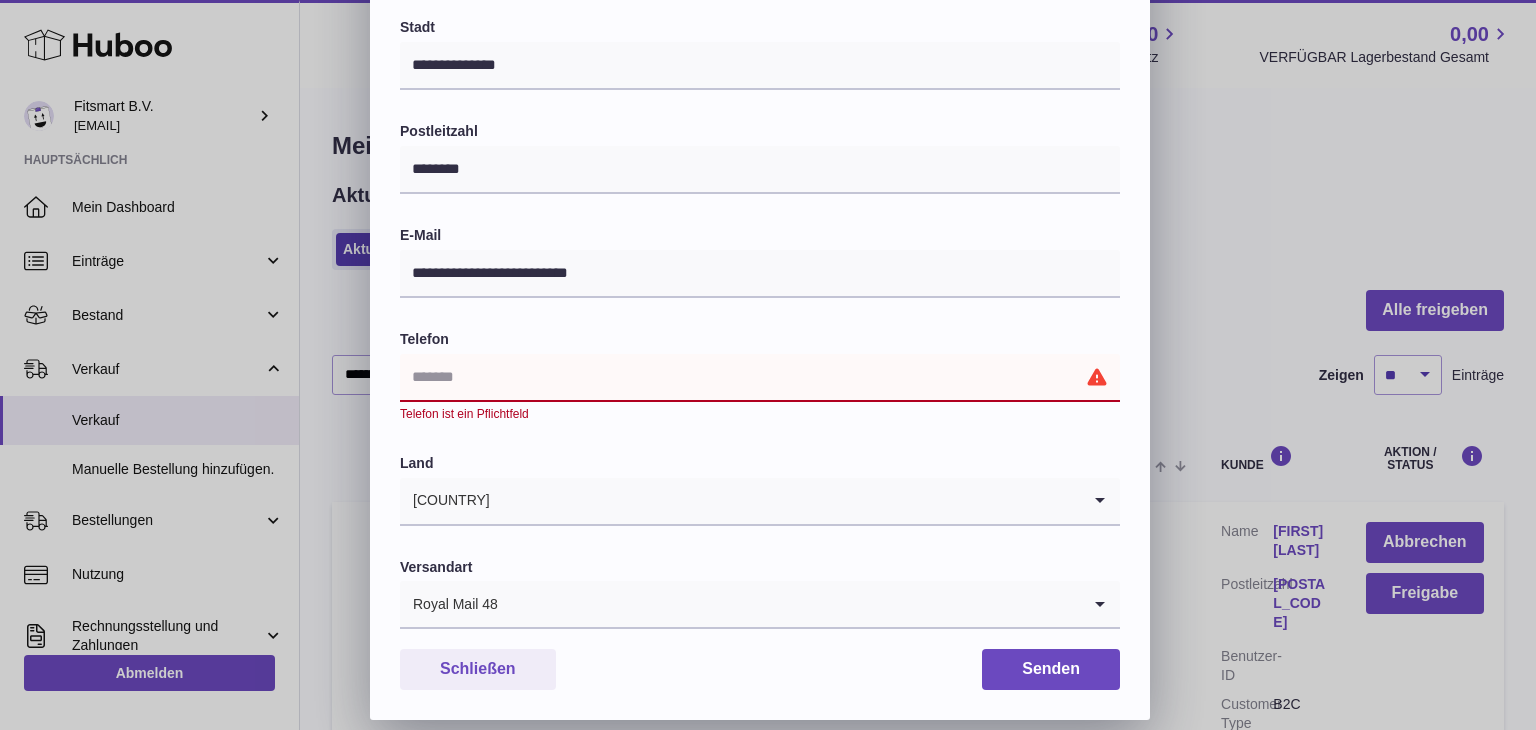 type on "**********" 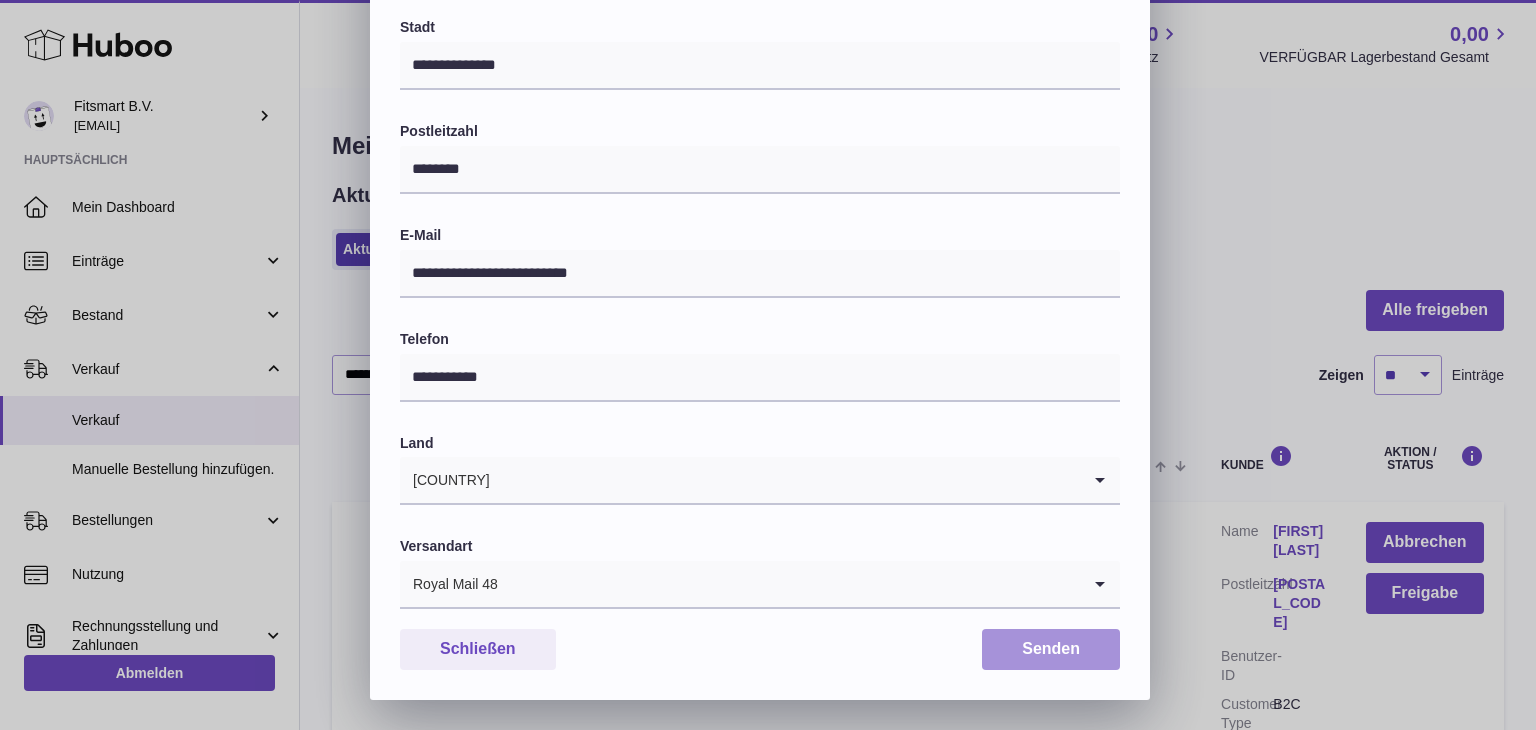 click on "Senden" at bounding box center [1051, 649] 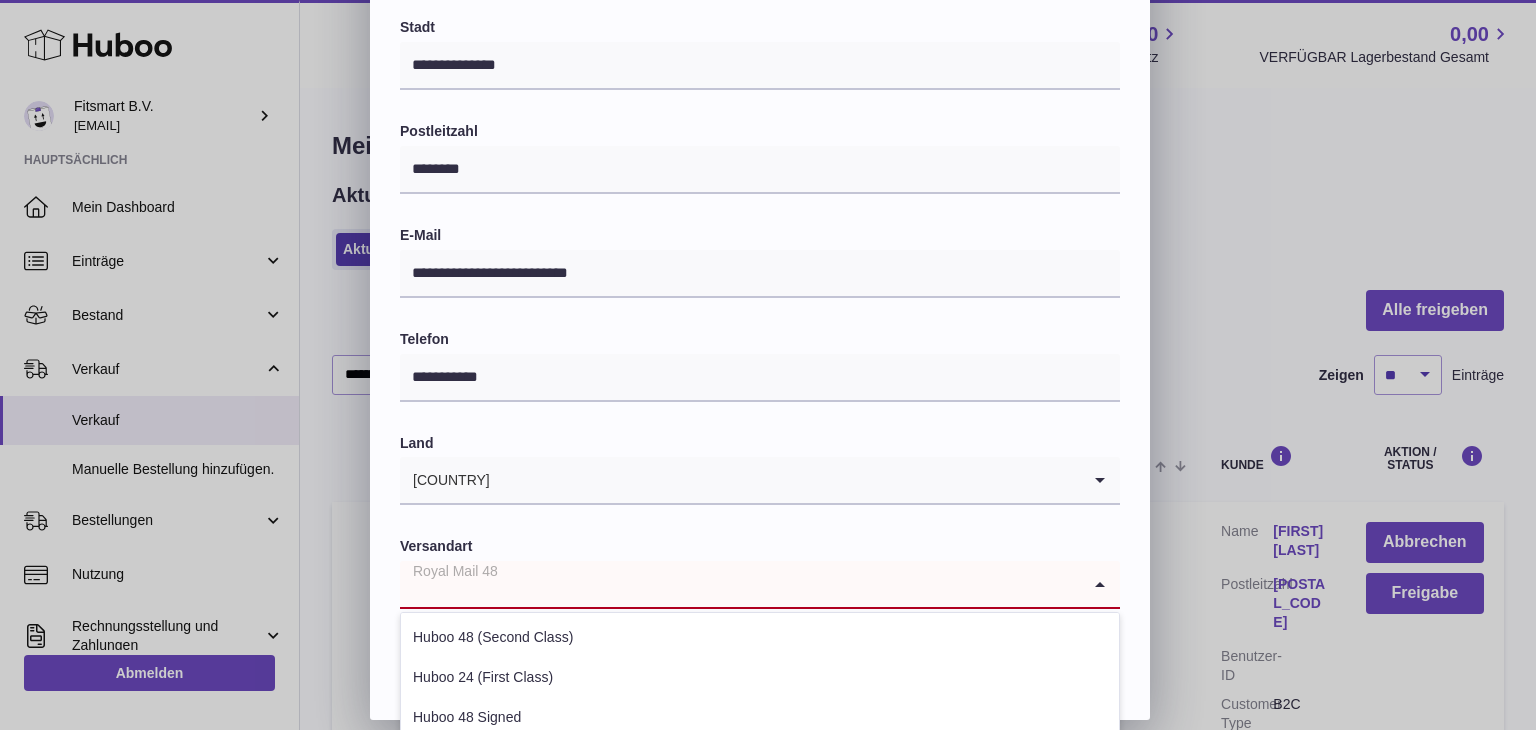 click at bounding box center [740, 584] 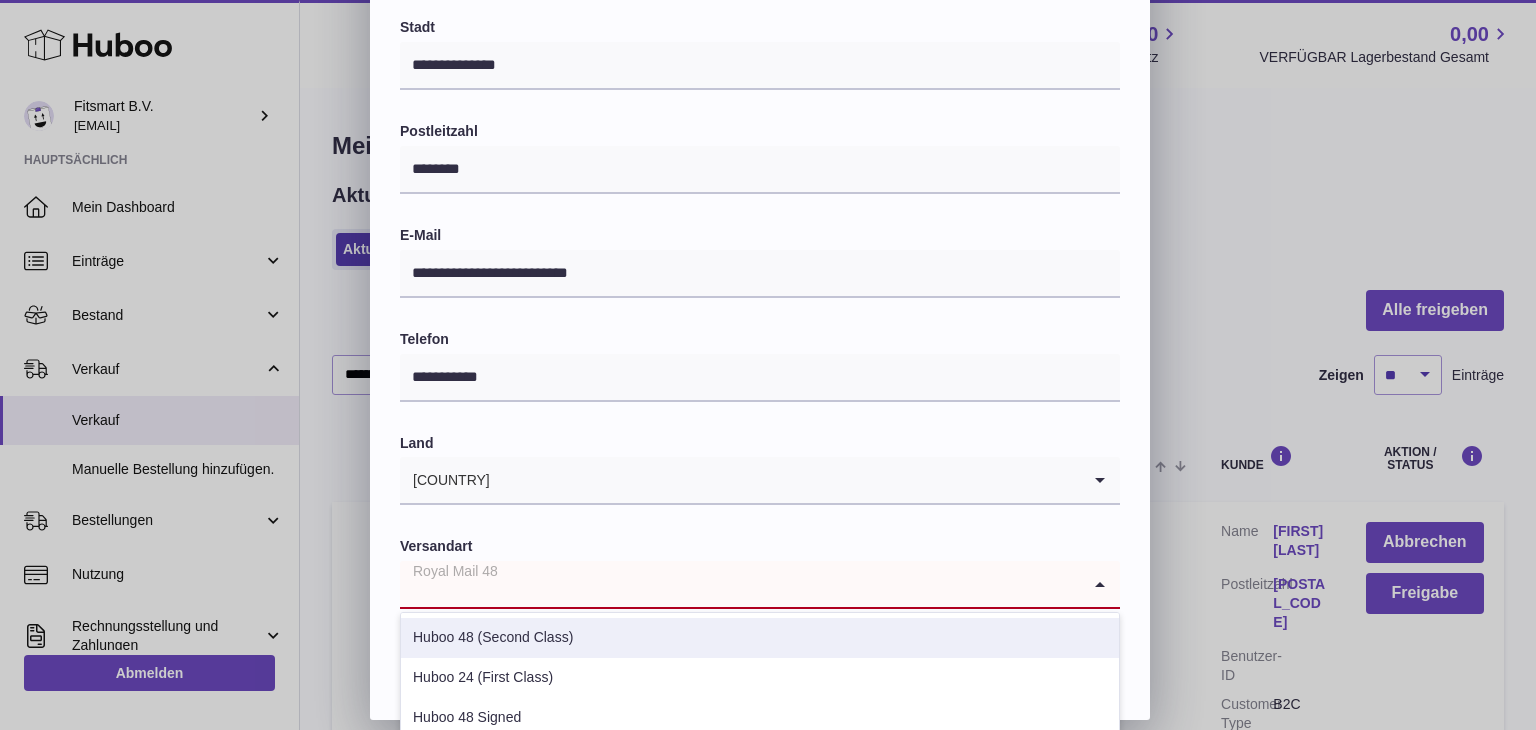 click on "Huboo 48 (Second Class)" at bounding box center (760, 638) 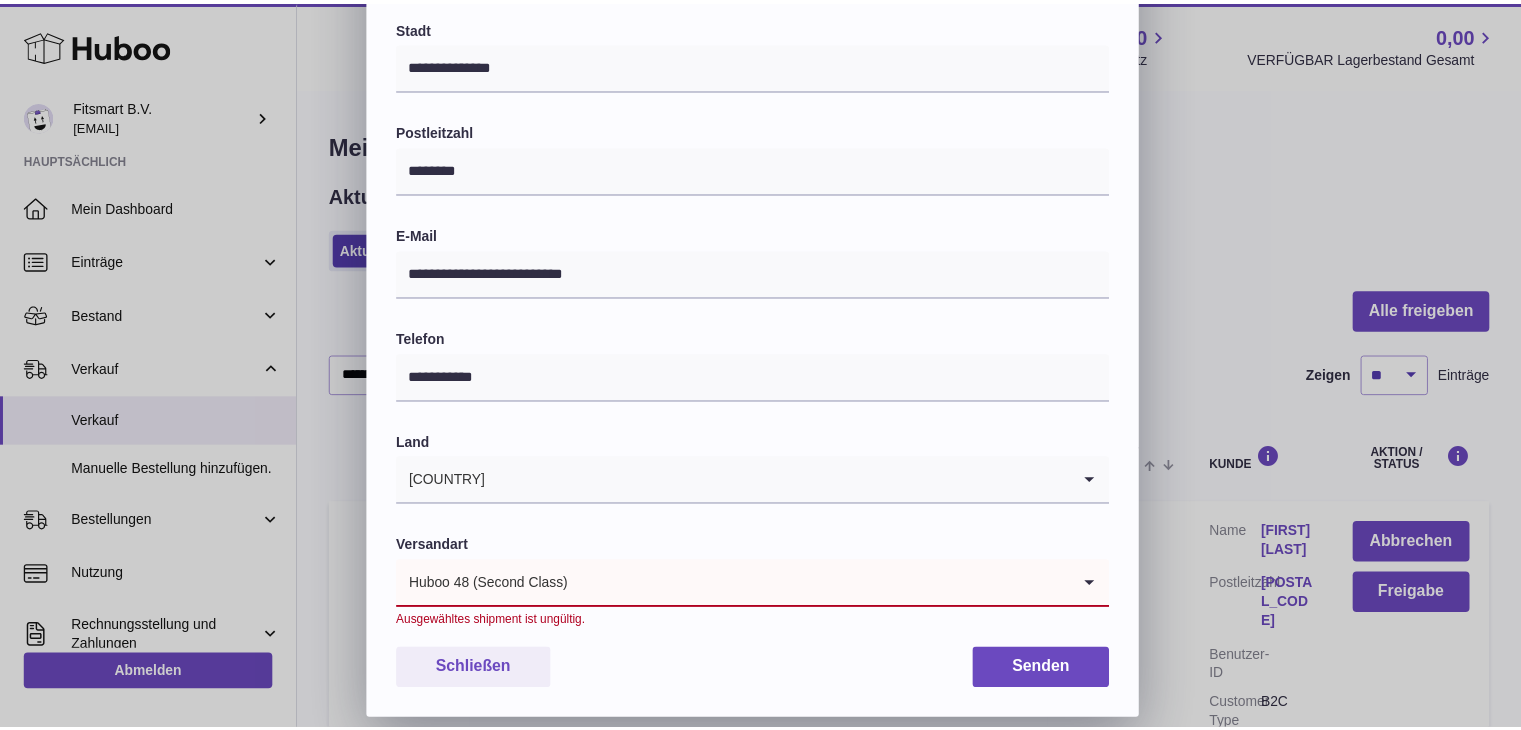 scroll, scrollTop: 551, scrollLeft: 0, axis: vertical 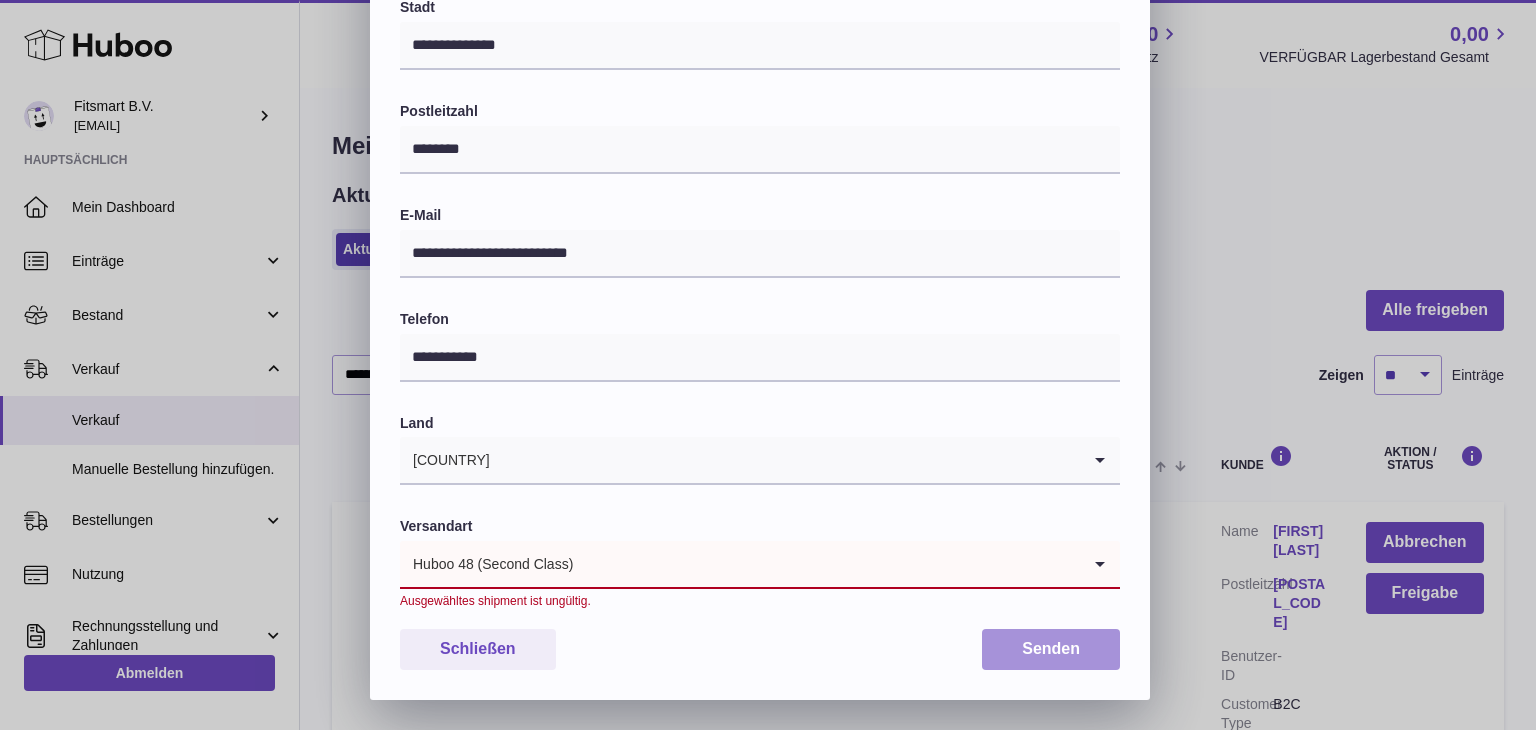 click on "Senden" at bounding box center (1051, 649) 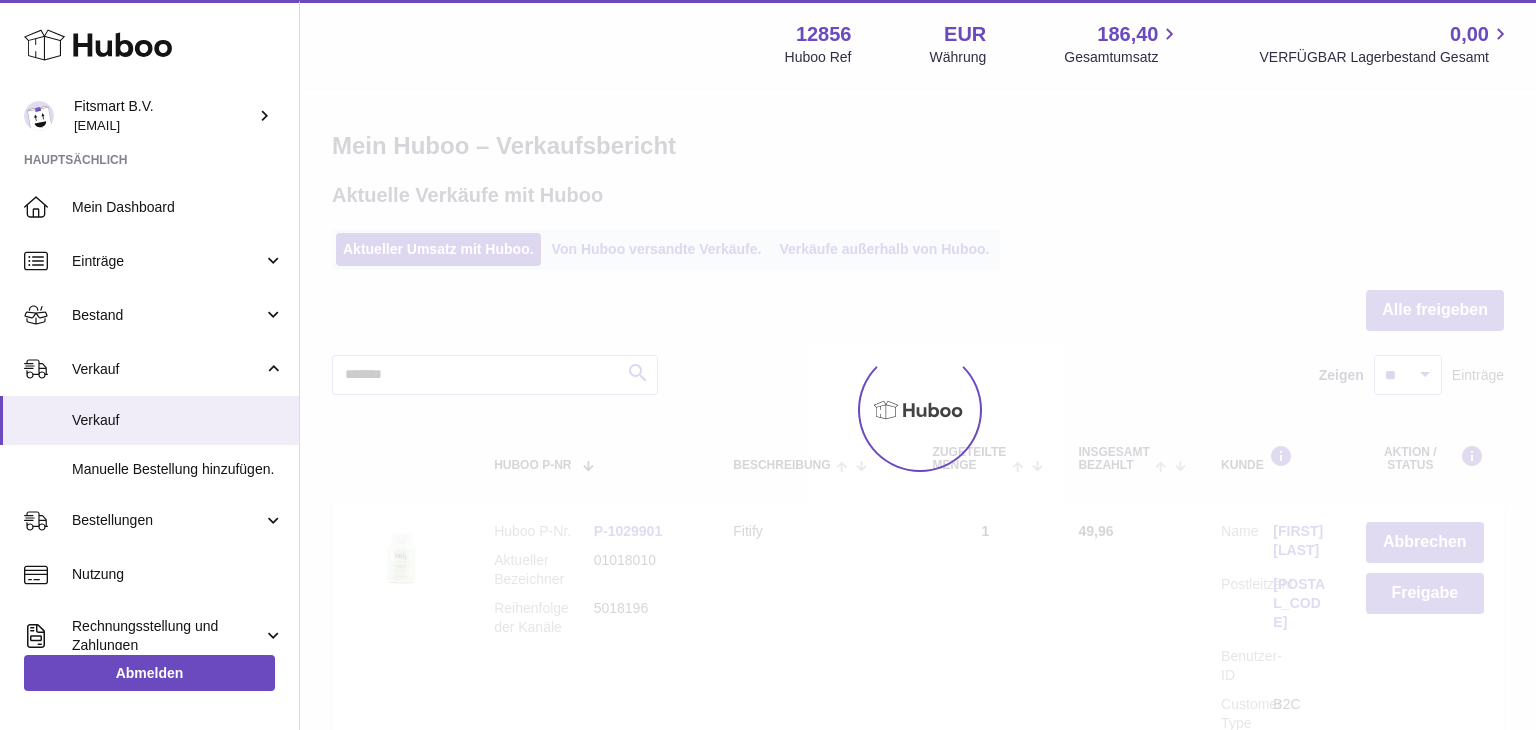 scroll, scrollTop: 0, scrollLeft: 0, axis: both 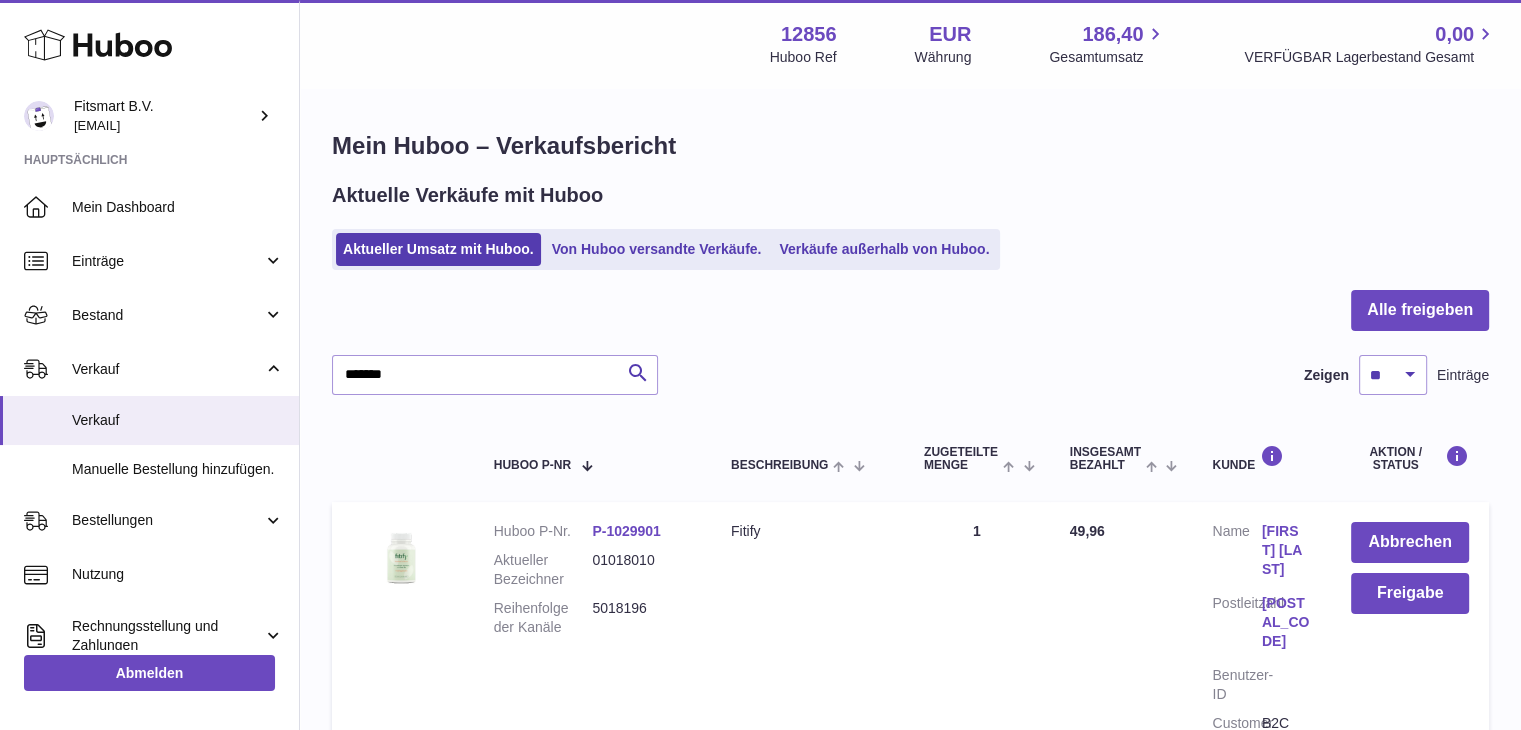 click on "[FIRST] [LAST]" at bounding box center [1286, 550] 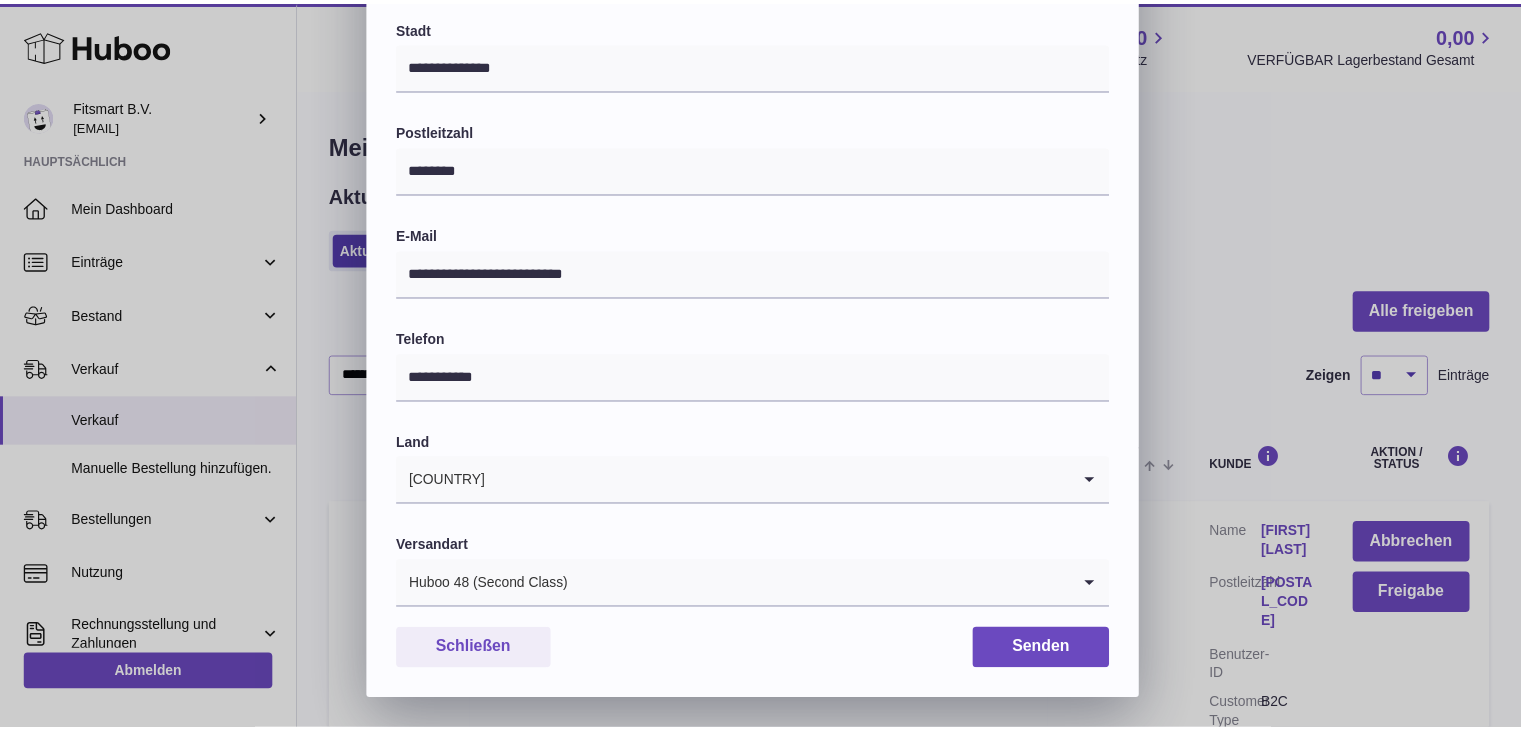 scroll, scrollTop: 0, scrollLeft: 0, axis: both 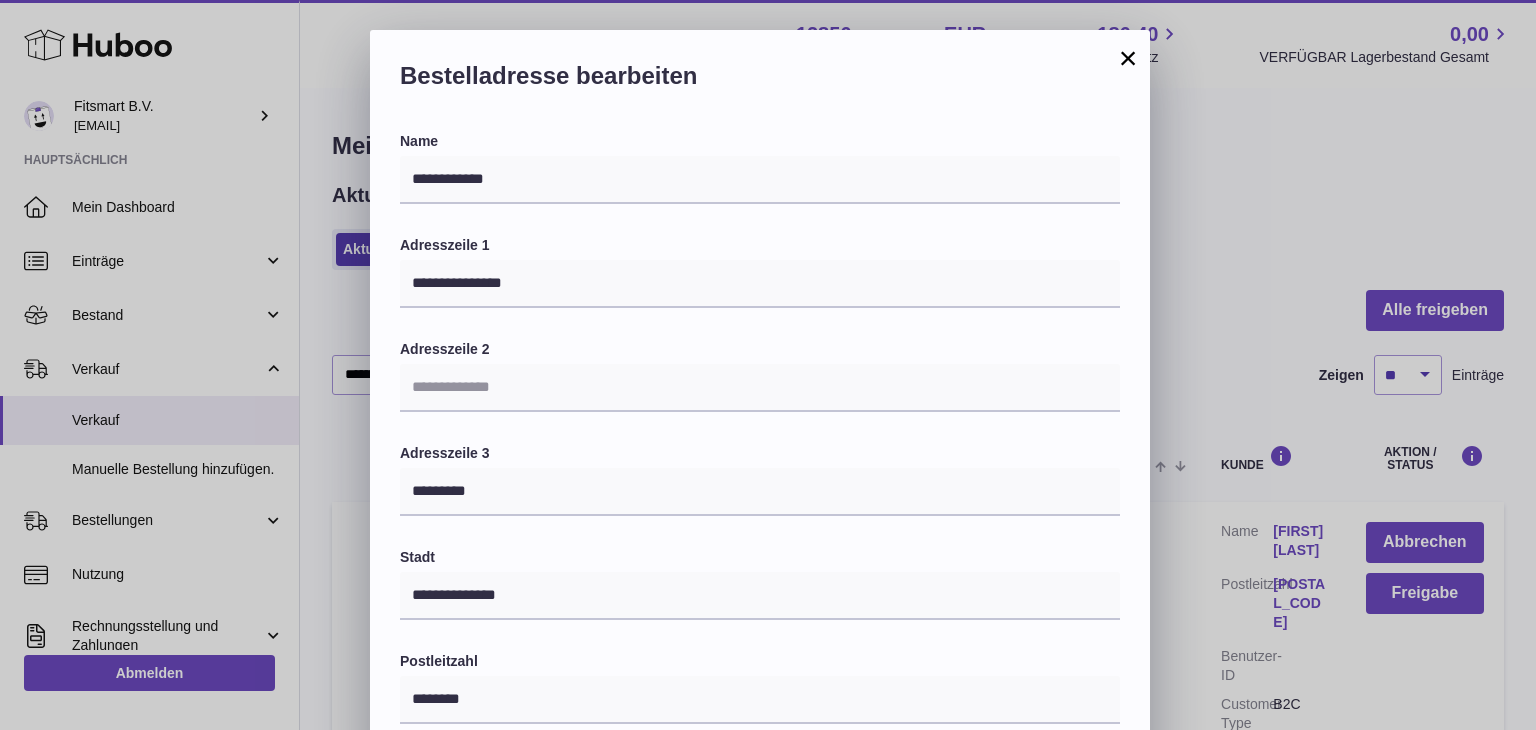 click on "×" at bounding box center (1128, 58) 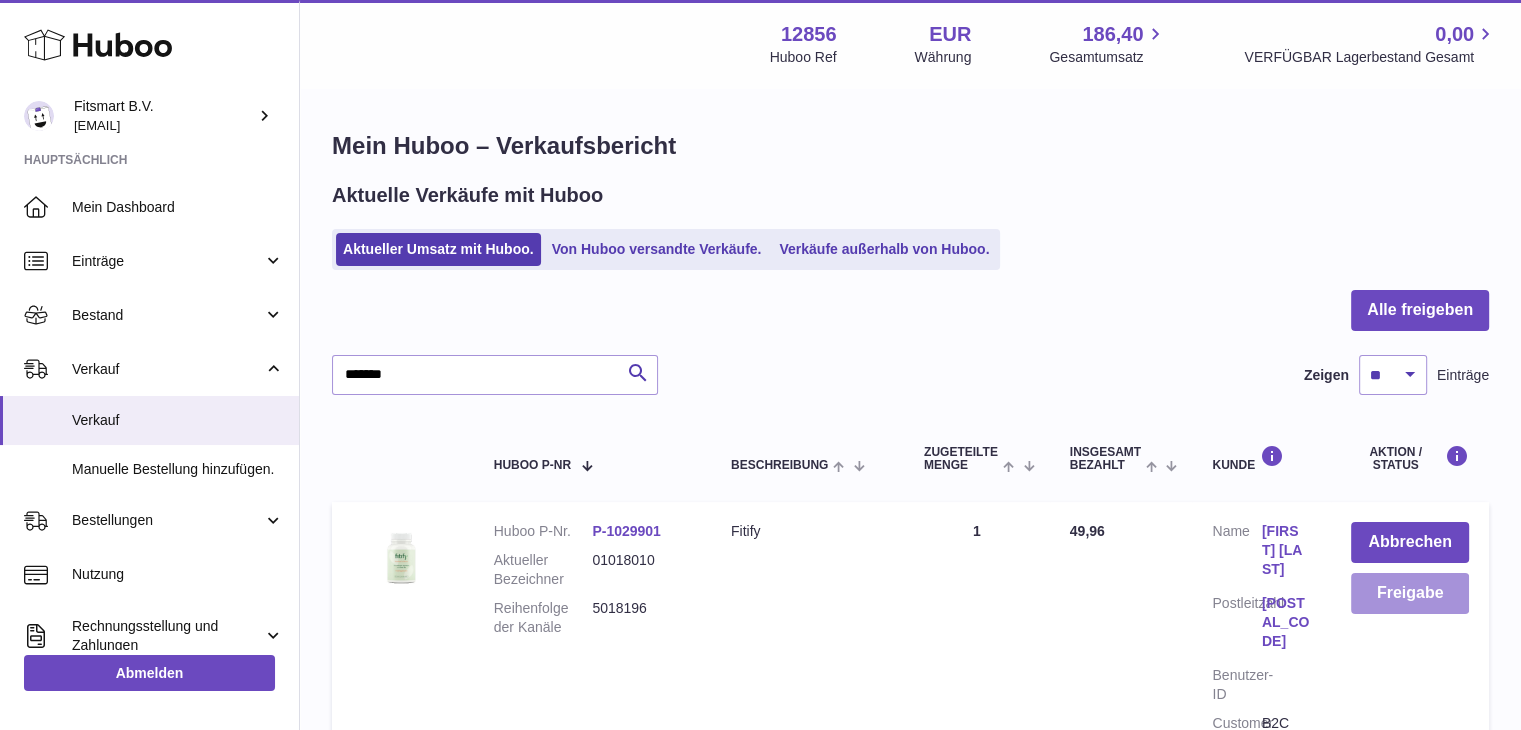 click on "Freigabe" at bounding box center [1410, 593] 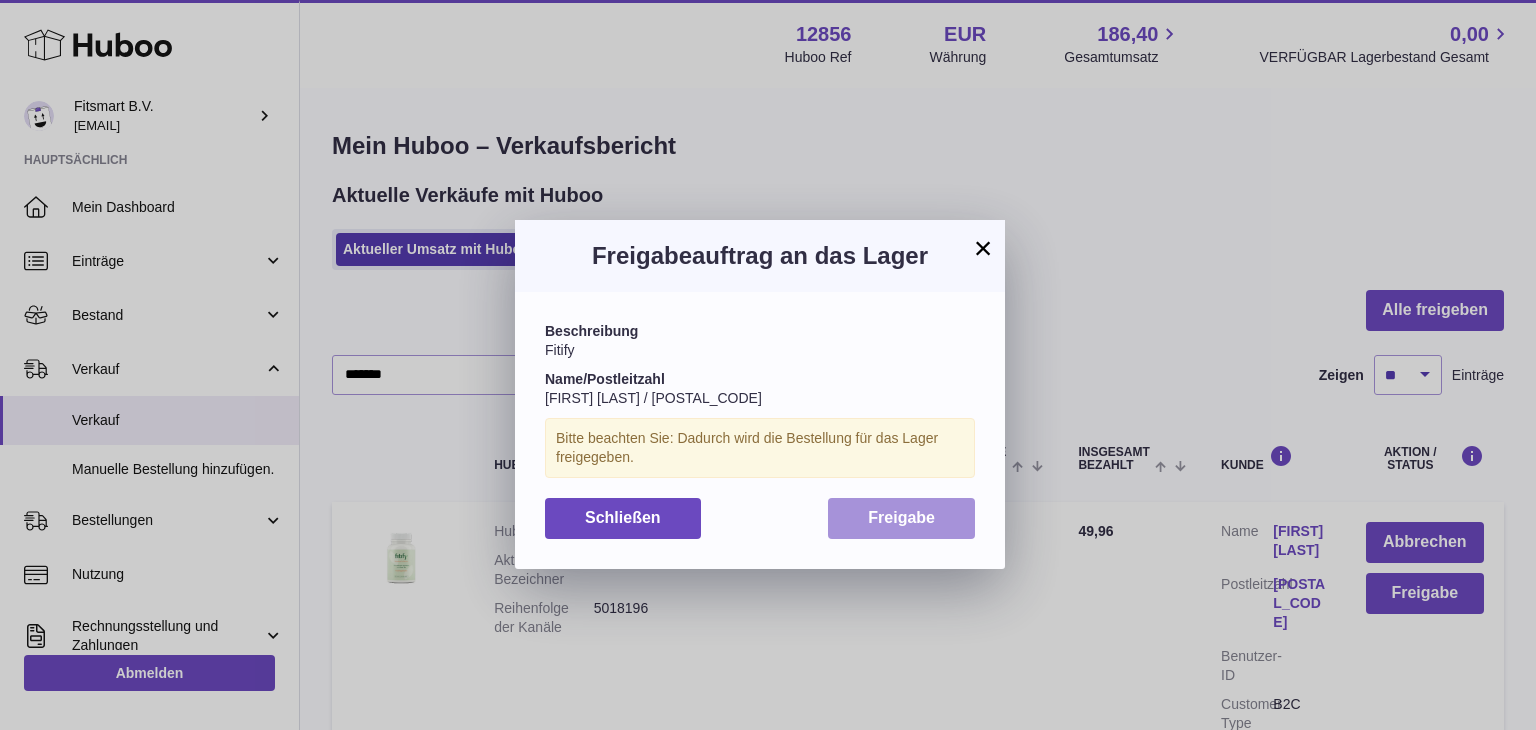 click on "Freigabe" at bounding box center (901, 517) 